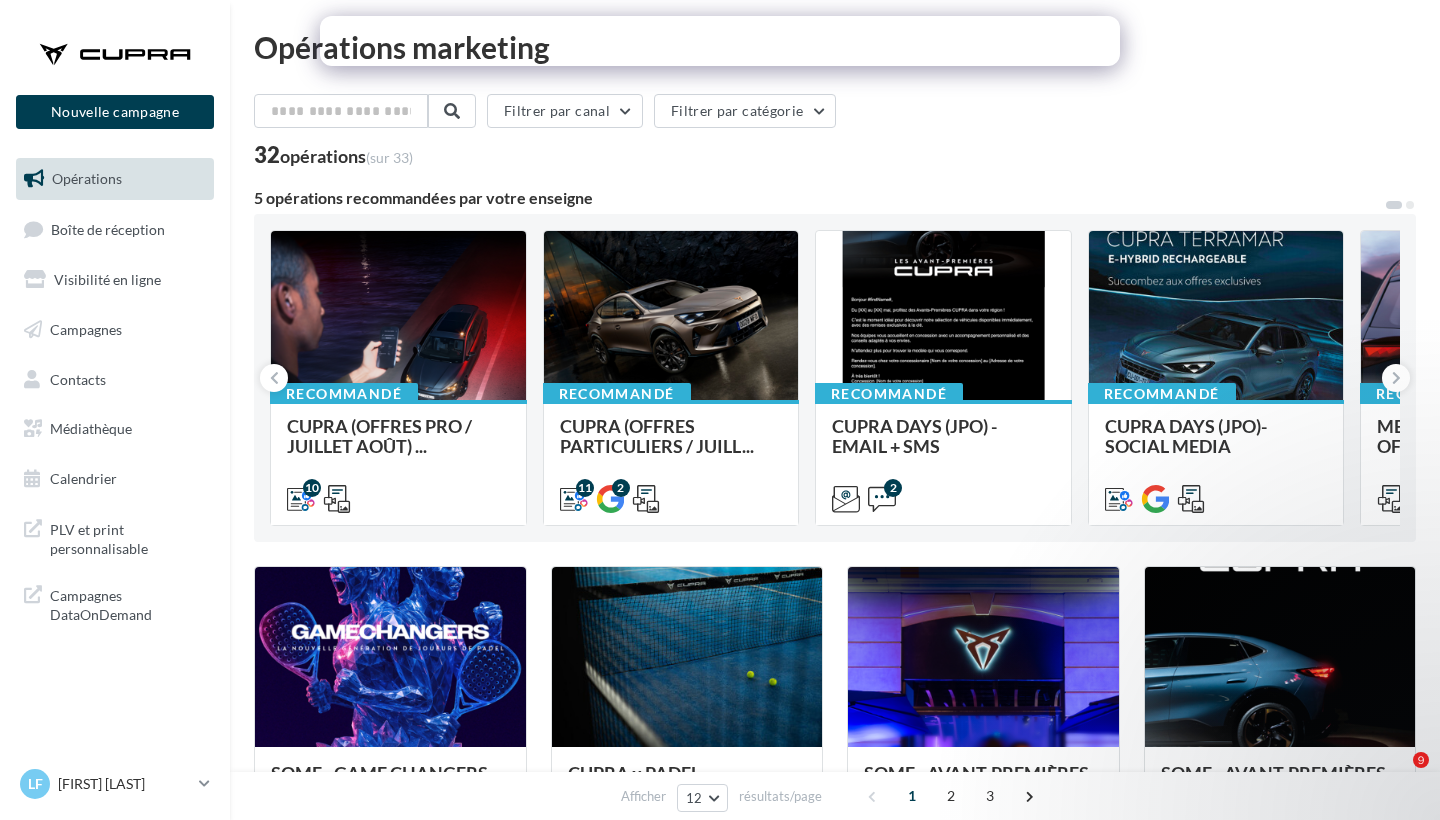 scroll, scrollTop: 0, scrollLeft: 0, axis: both 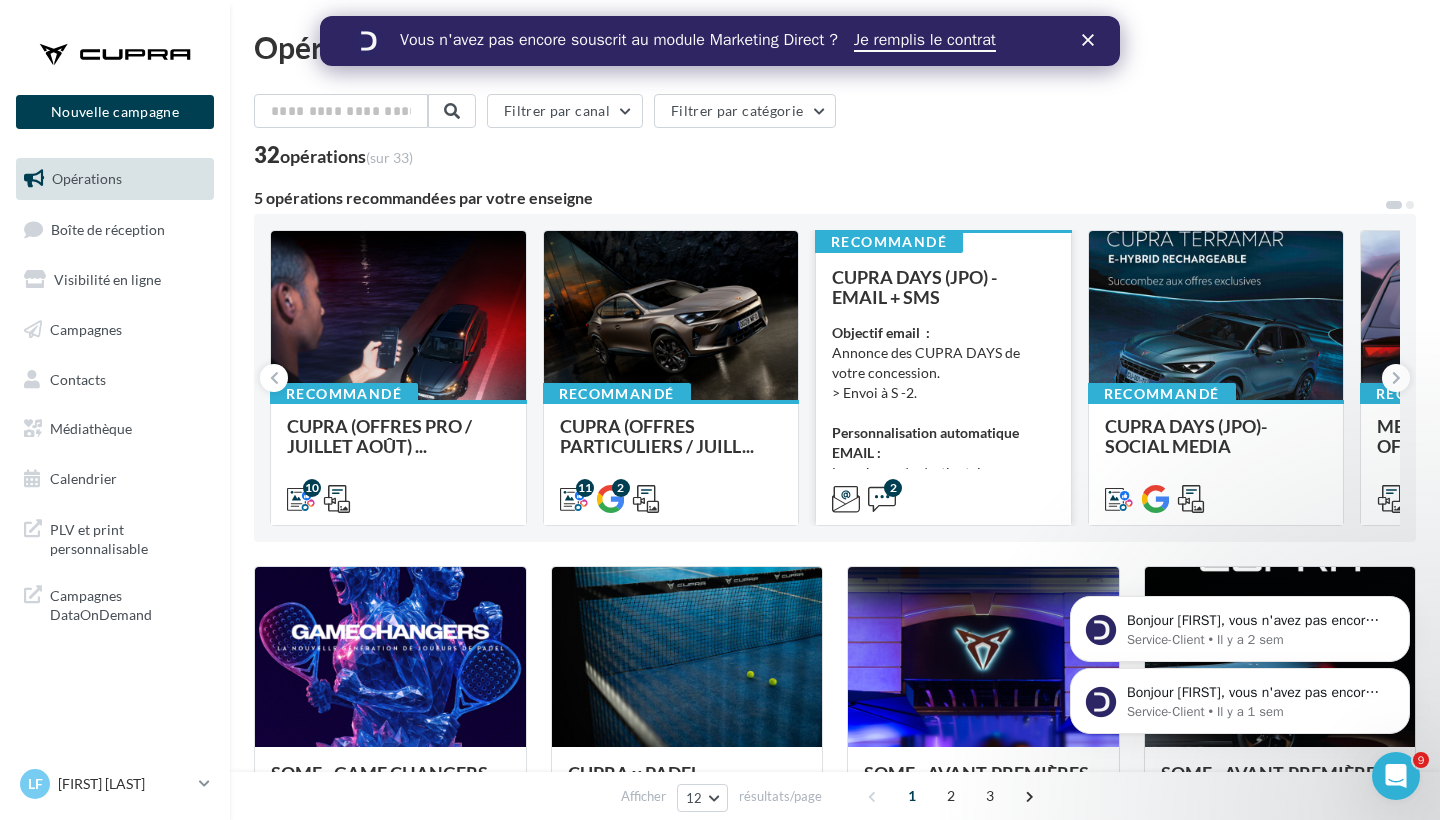 click on "Objectif email  :
Annonce des CUPRA DAYS de votre concession.
> Envoi à S -2.
Personnalisation automatique EMAIL :
Le prénom du destinataire sera automatiquem..." at bounding box center [943, 413] 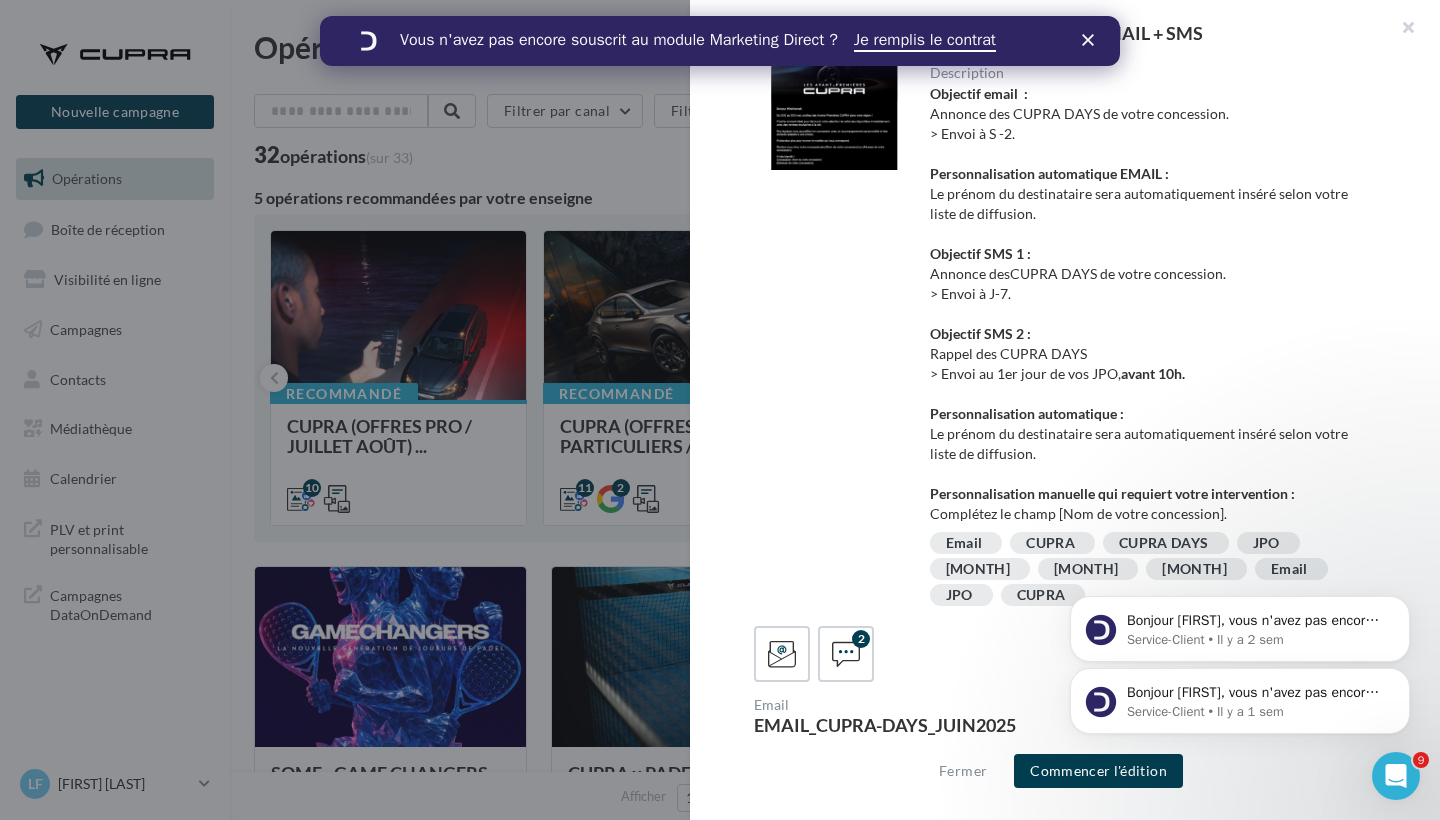 scroll, scrollTop: 0, scrollLeft: 0, axis: both 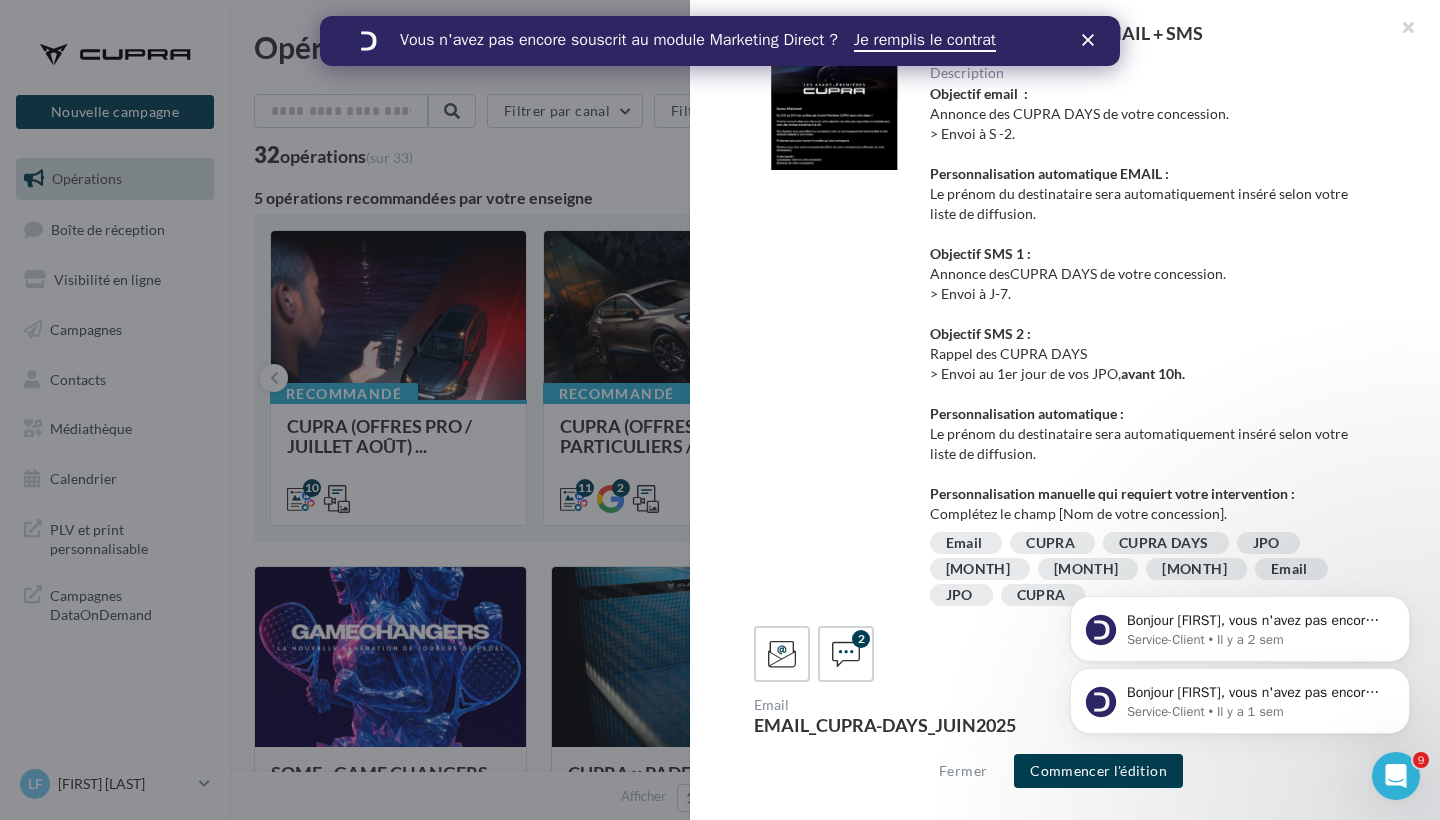 click 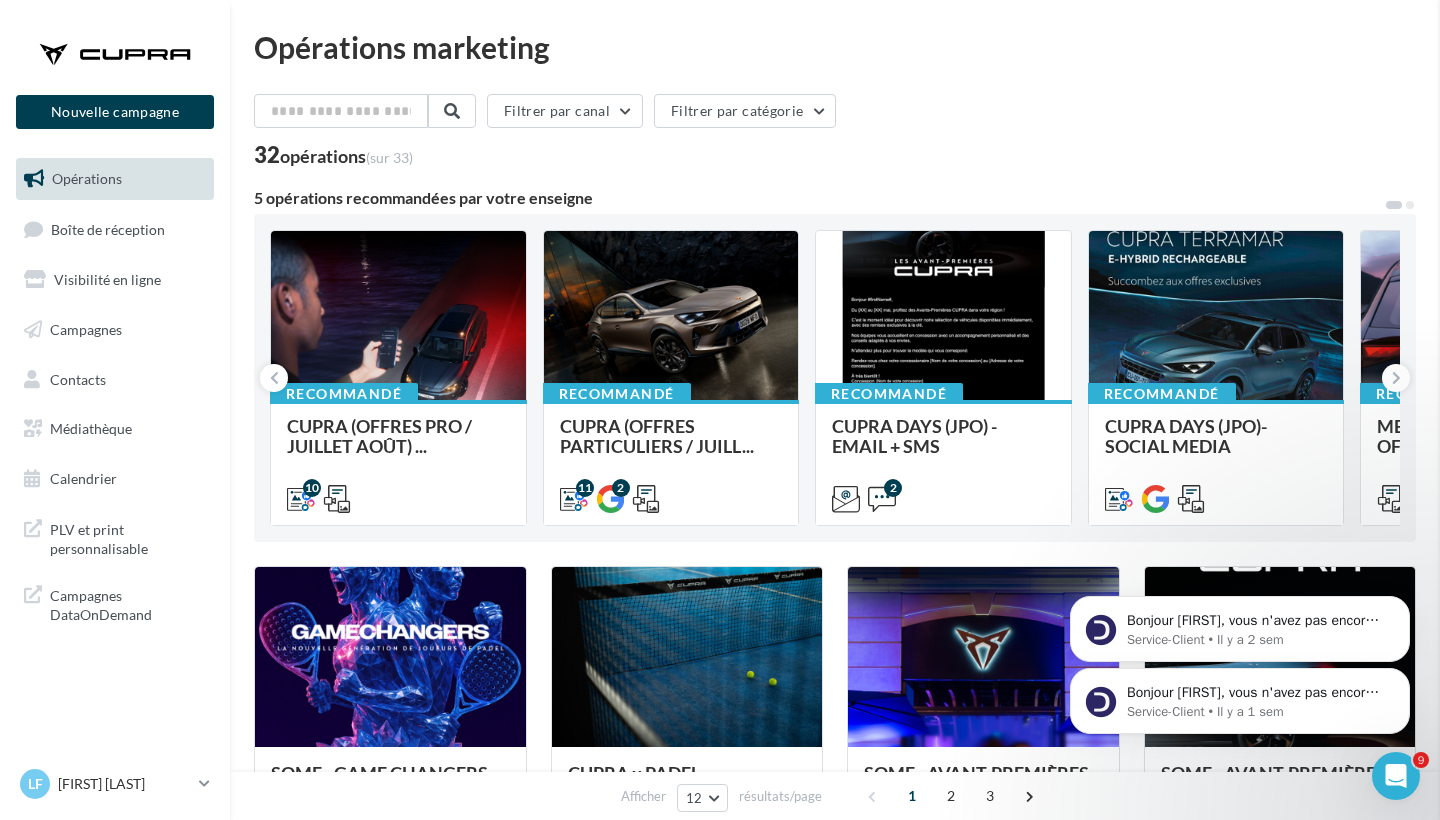 click at bounding box center (2160, 410) 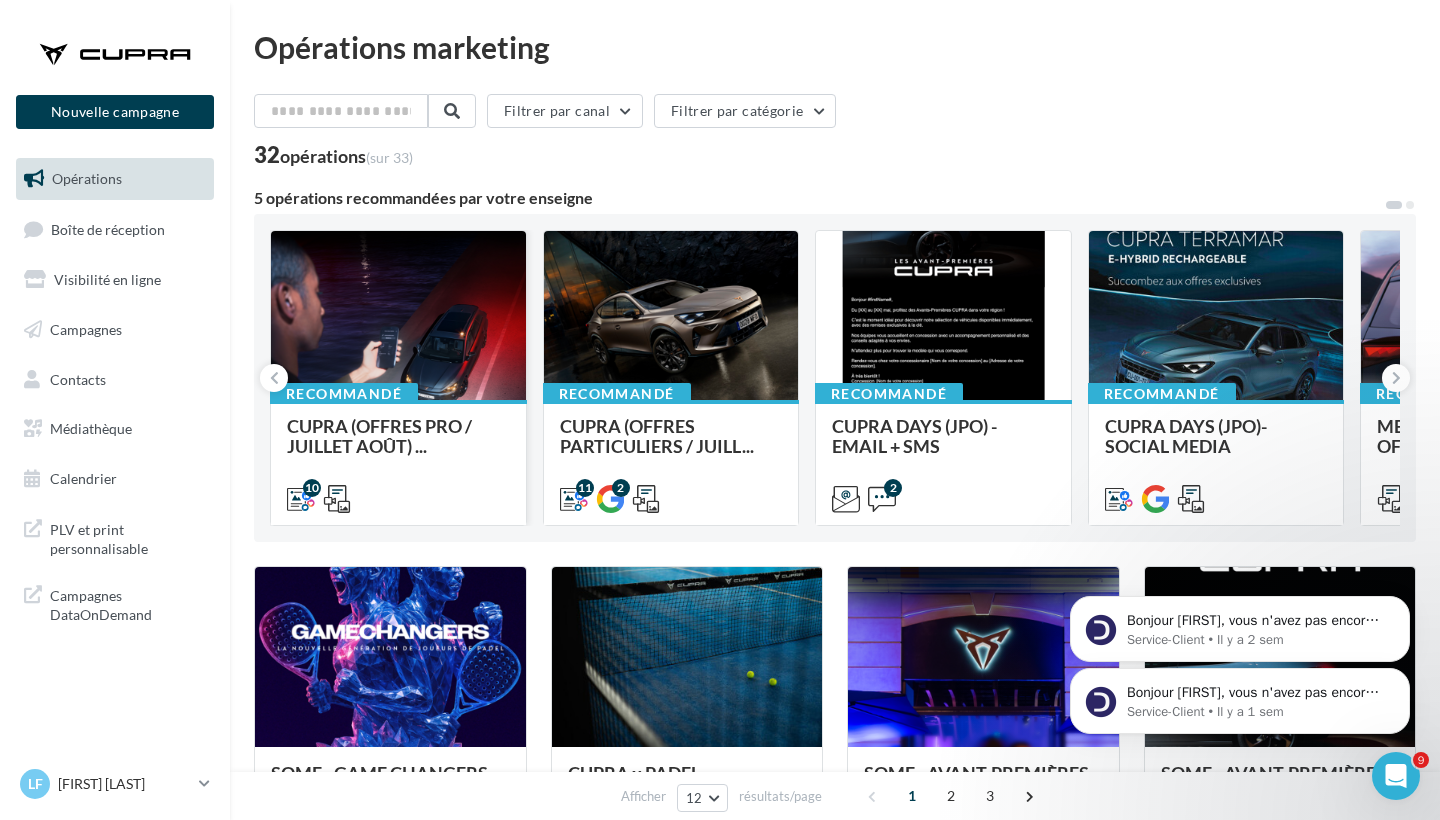 click on "CUPRA (OFFRES PRO / JUILLET AOÛT) ..." at bounding box center (379, 436) 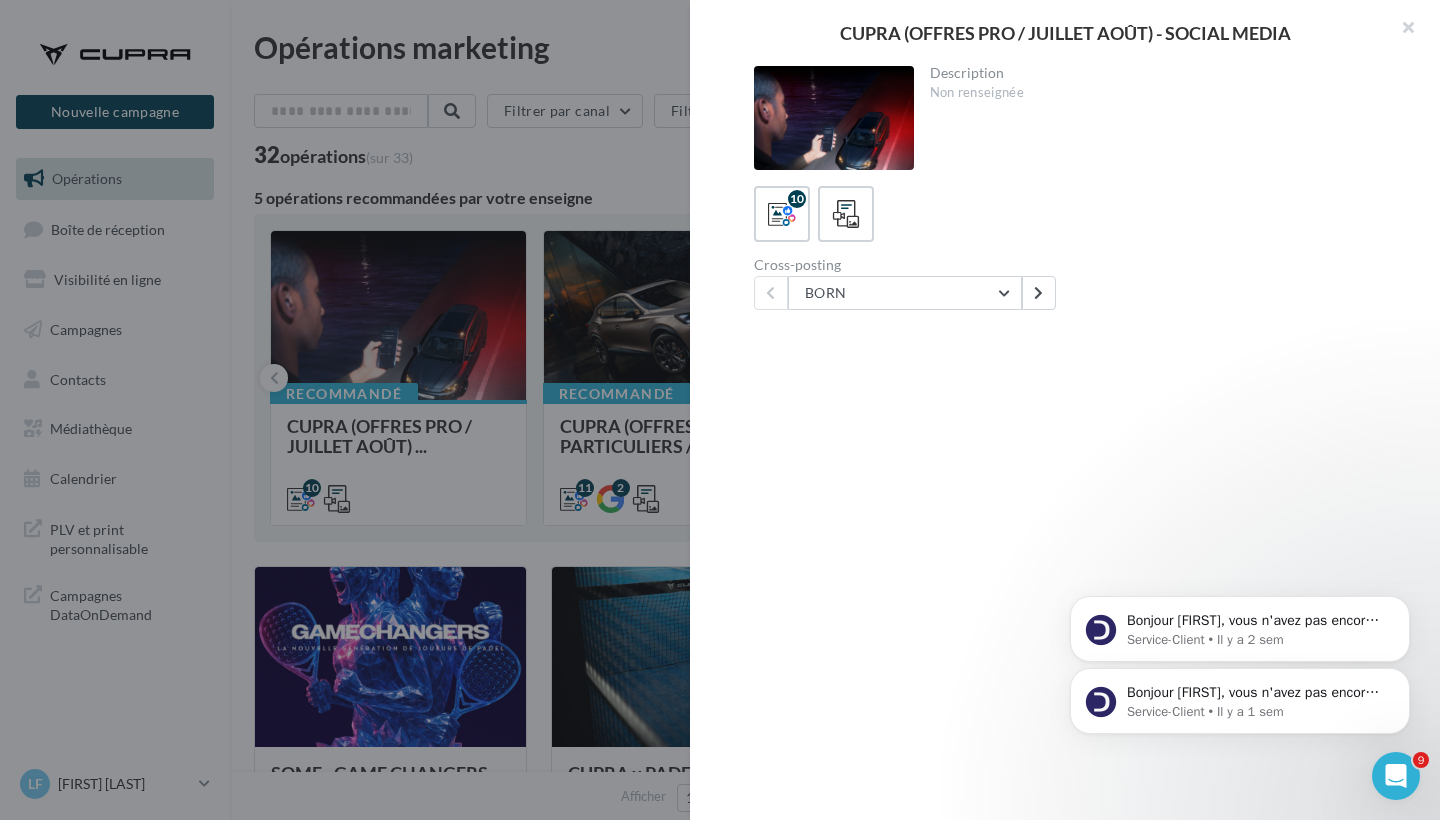 click at bounding box center (720, 410) 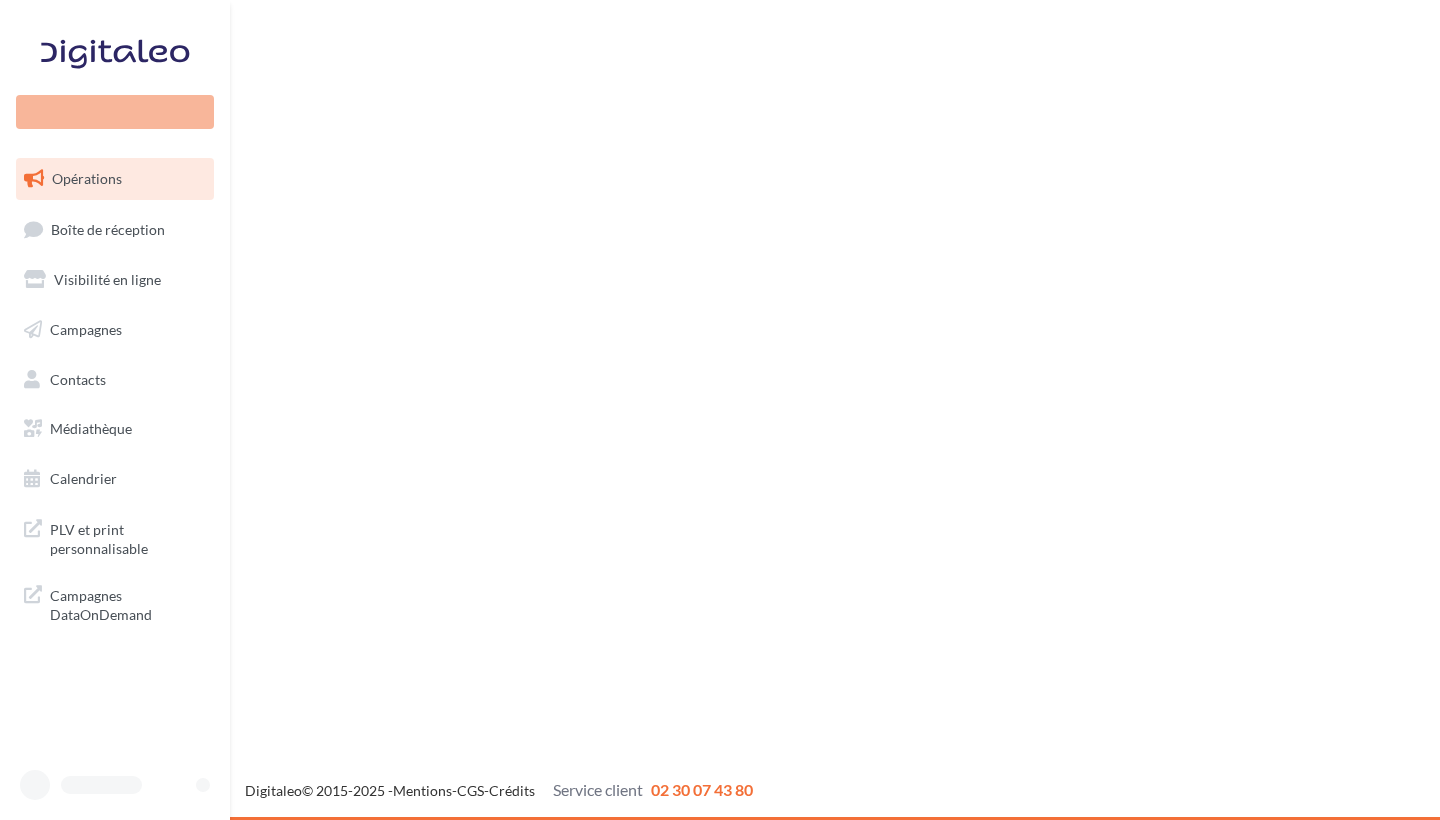 scroll, scrollTop: 0, scrollLeft: 0, axis: both 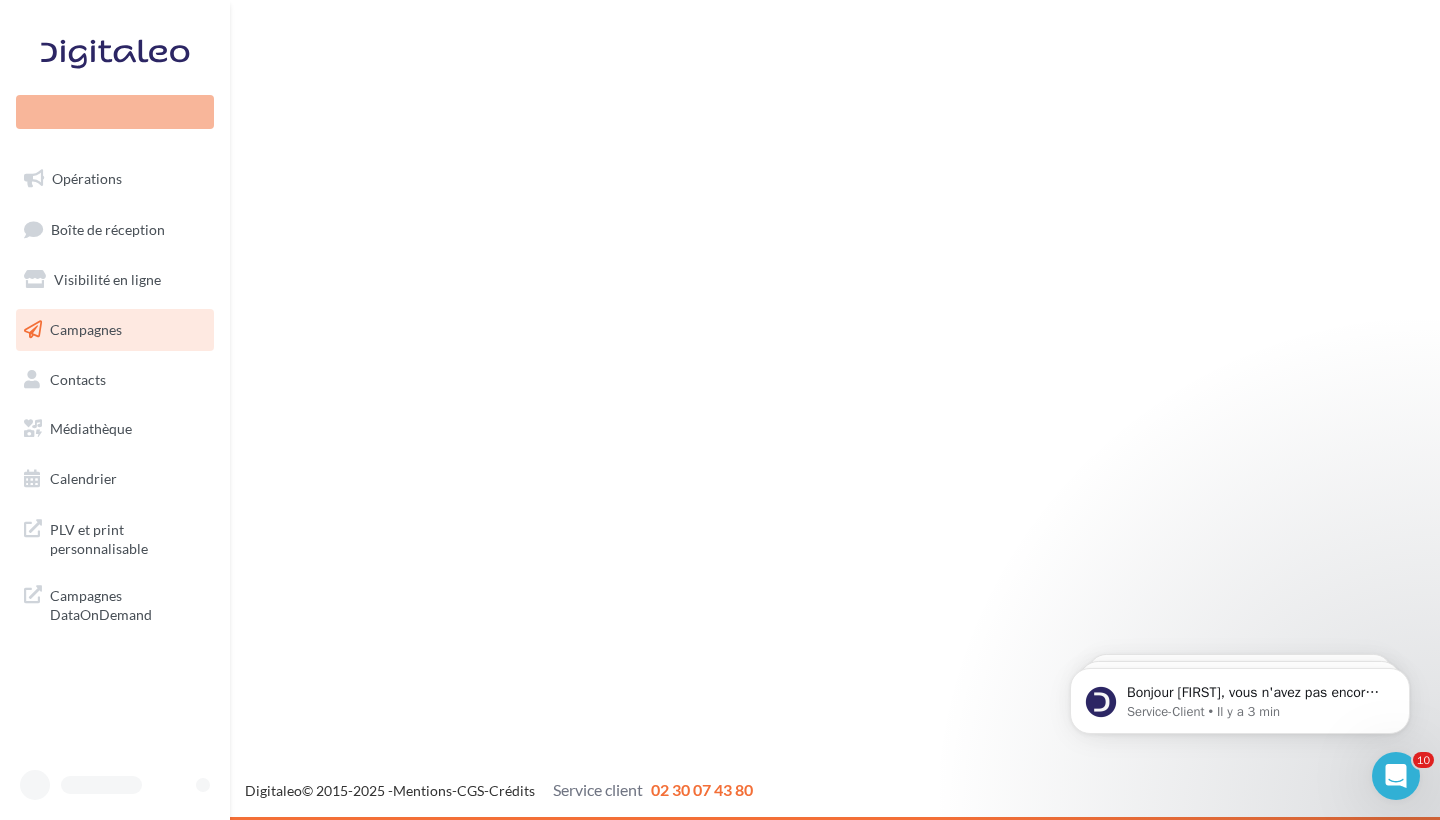 click at bounding box center (108, 785) 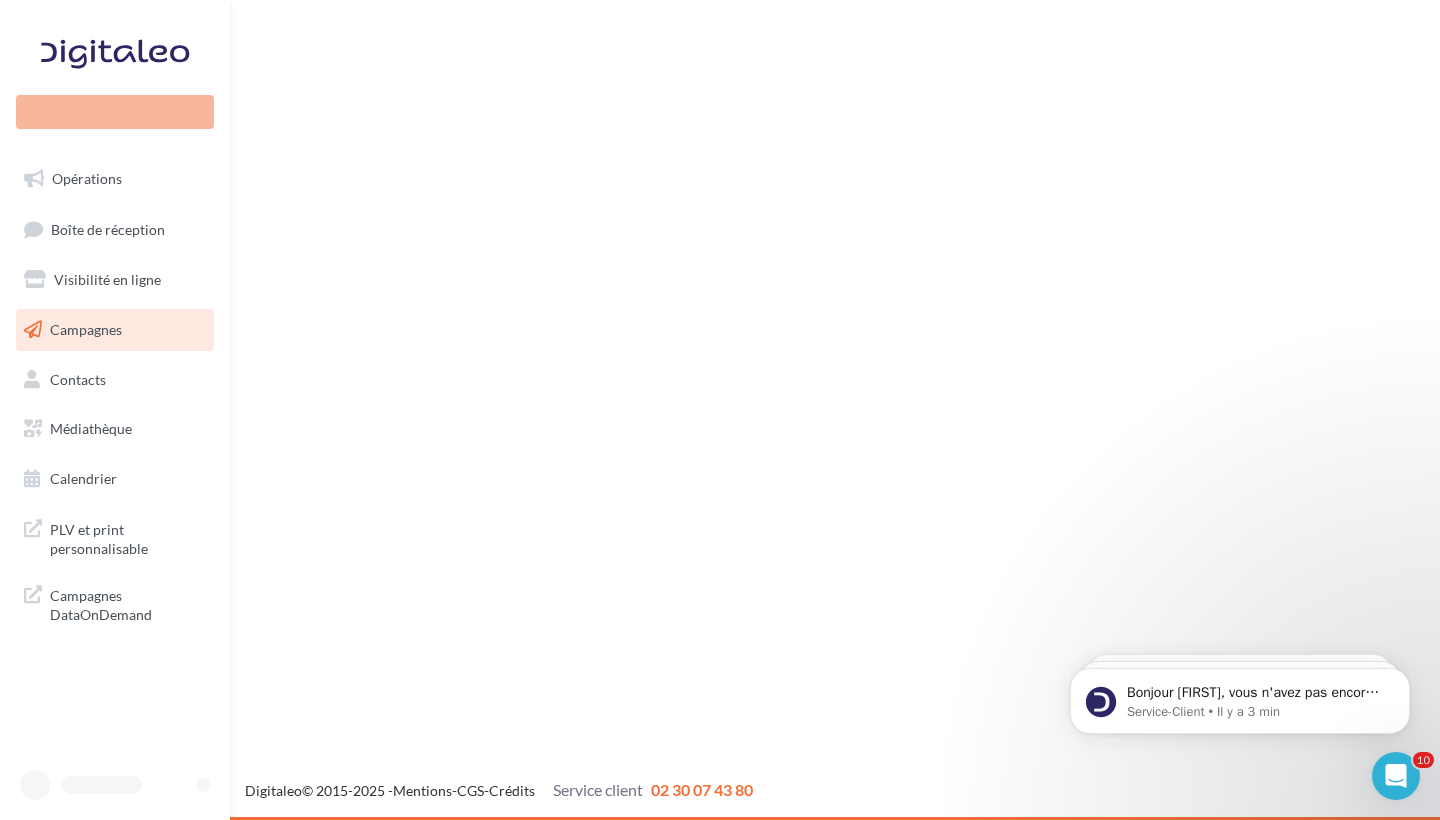 click at bounding box center (115, 785) 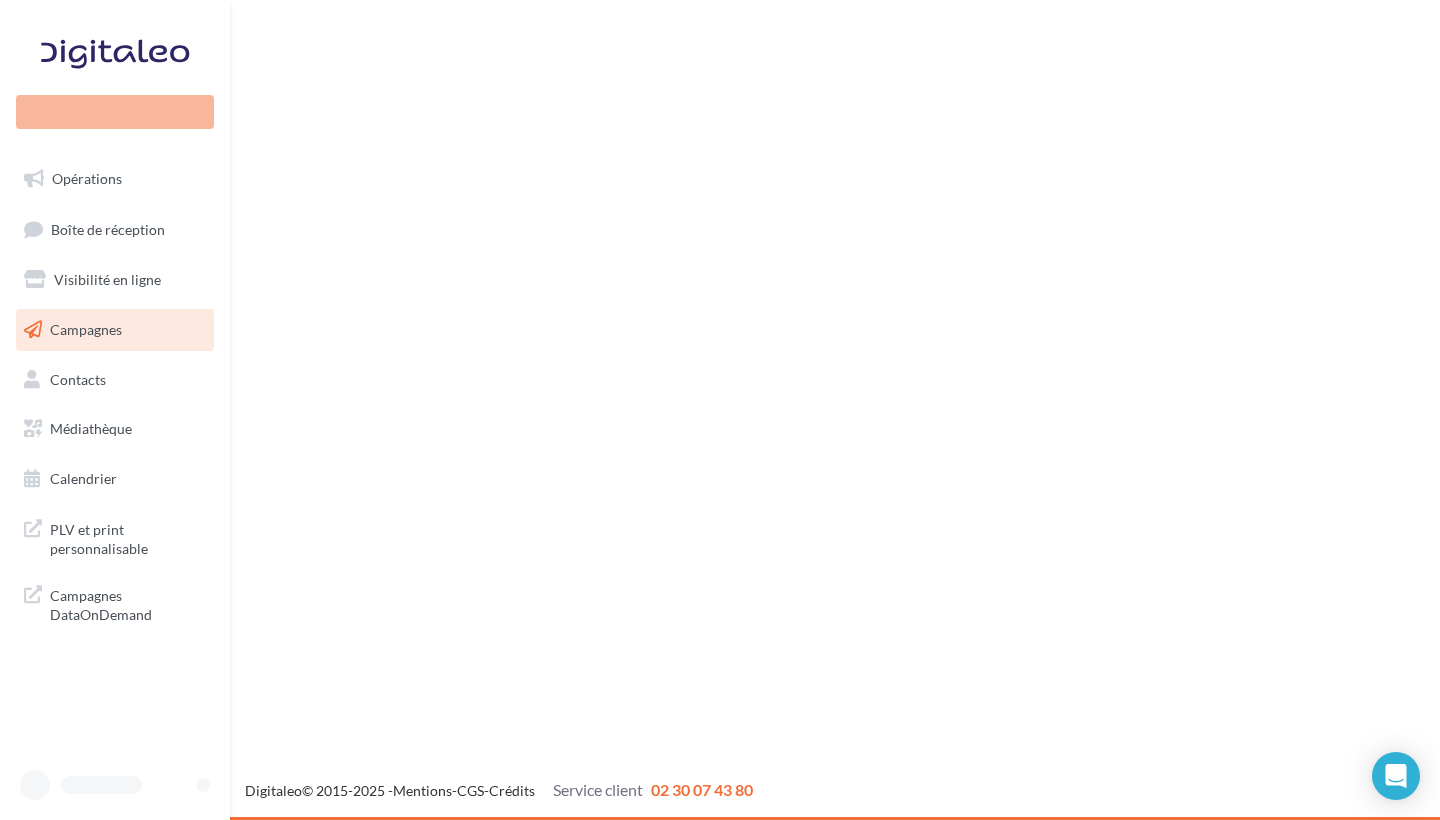 scroll, scrollTop: 0, scrollLeft: 0, axis: both 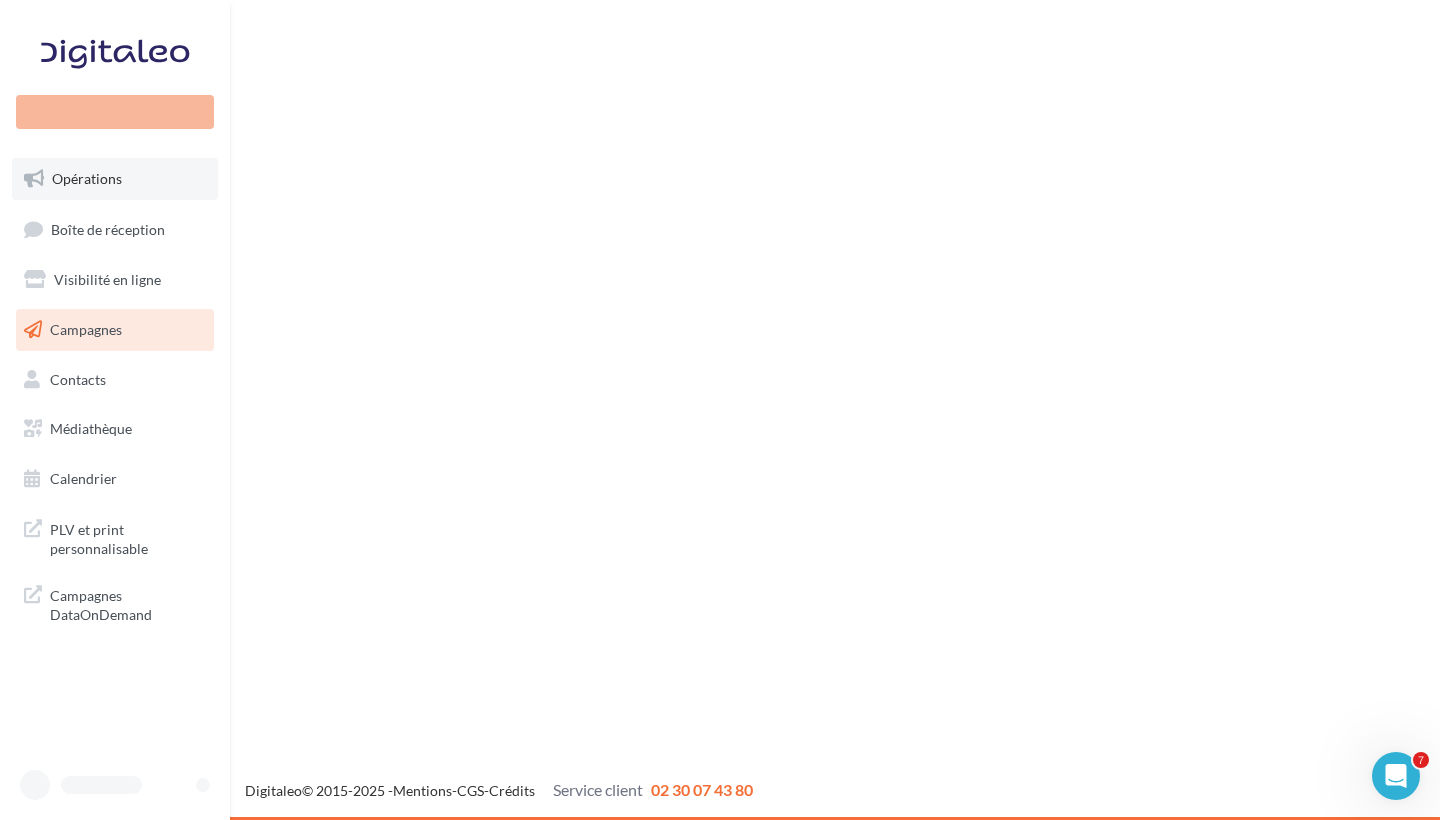 click on "Opérations" at bounding box center [115, 179] 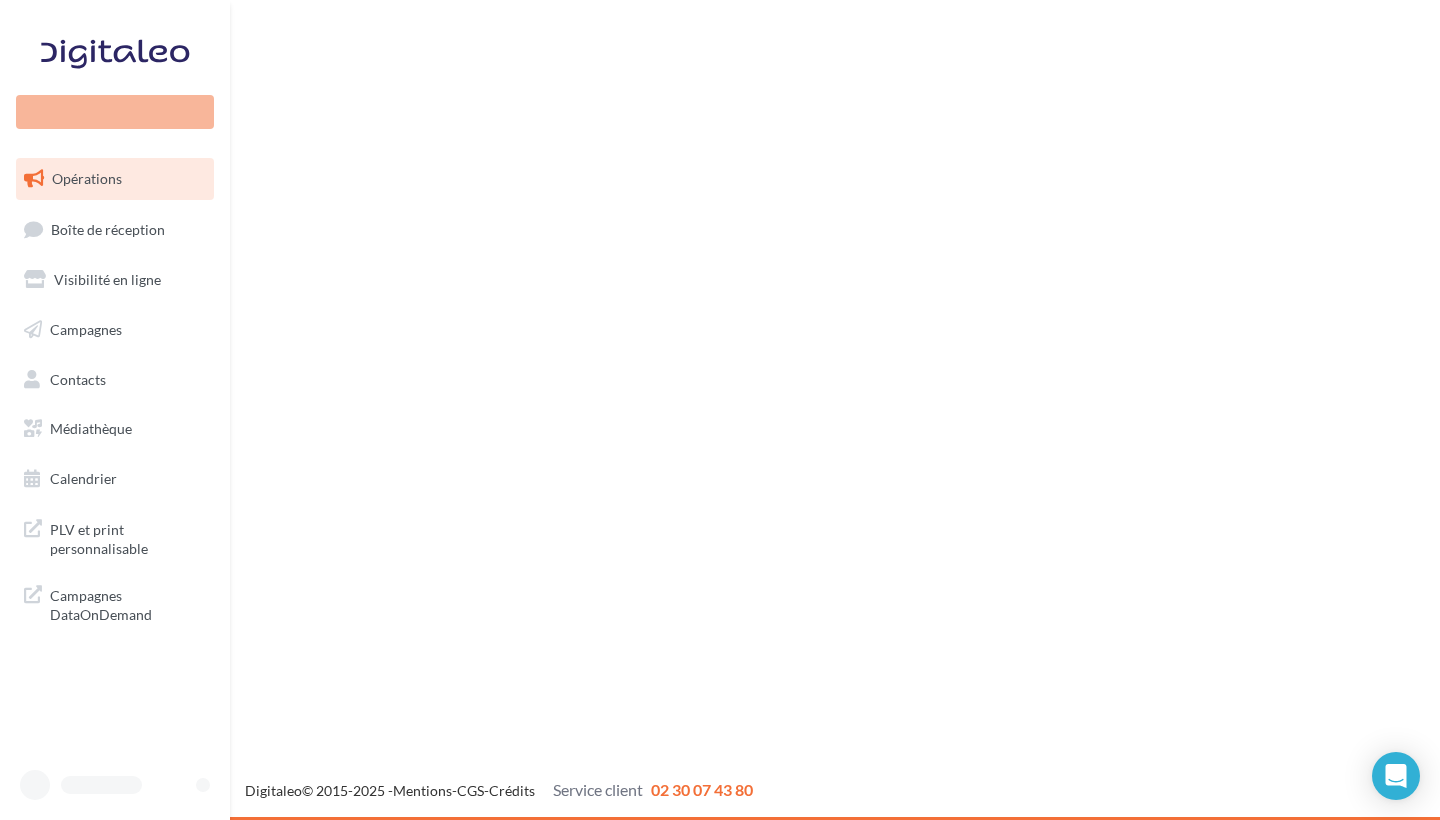 scroll, scrollTop: 0, scrollLeft: 0, axis: both 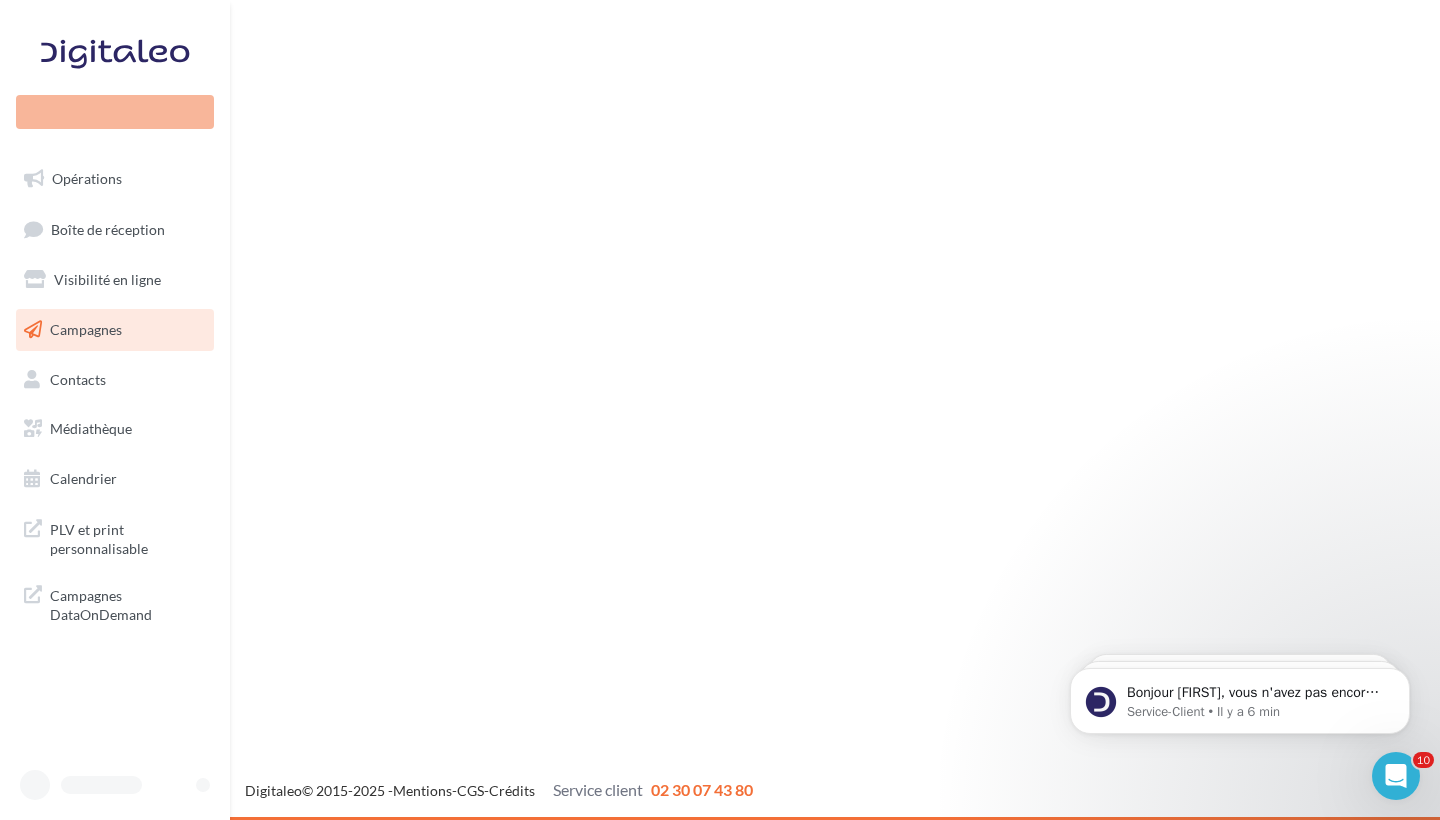 click on "Nouvelle campagne
Opérations
Boîte de réception
Visibilité en ligne
Campagnes
Contacts
Mes cibles
Médiathèque
Calendrier" at bounding box center [720, 410] 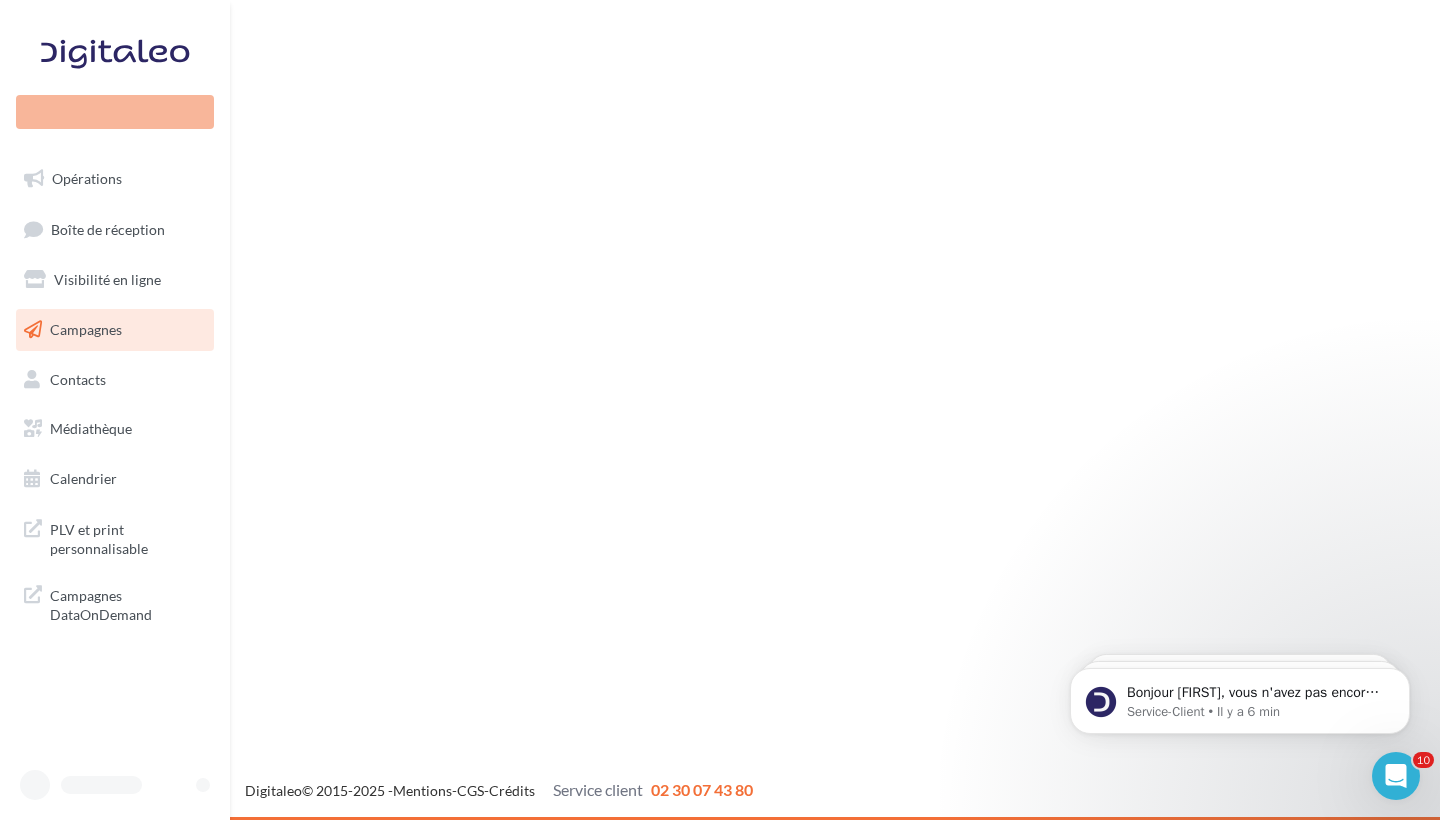 drag, startPoint x: 772, startPoint y: 309, endPoint x: 780, endPoint y: 300, distance: 12.0415945 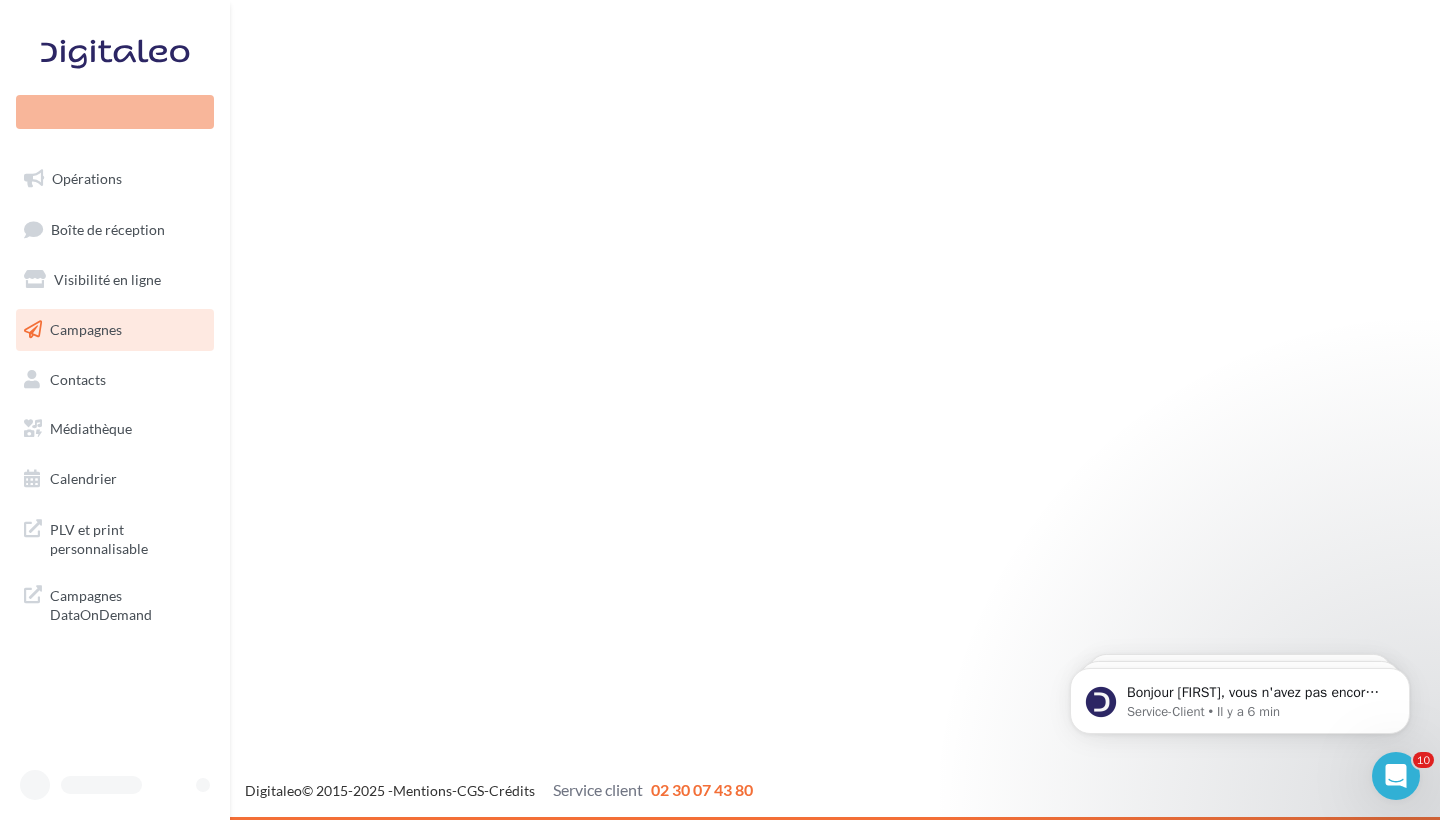 click on "Nouvelle campagne
Opérations
Boîte de réception
Visibilité en ligne
Campagnes
Contacts
Mes cibles
Médiathèque
Calendrier" at bounding box center (720, 410) 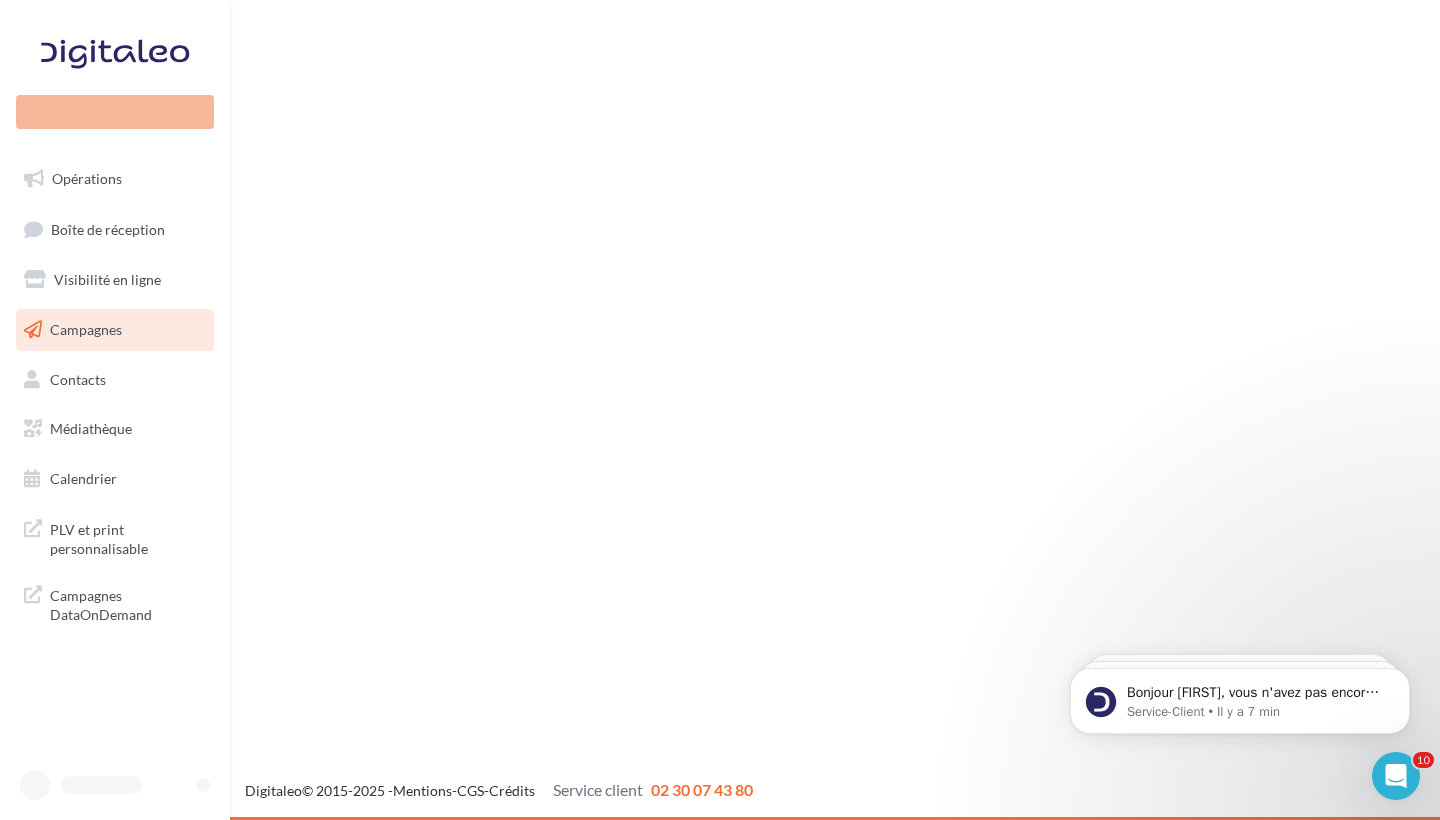 click on "Nouvelle campagne
Opérations
Boîte de réception
Visibilité en ligne
Campagnes
Contacts
Mes cibles
Médiathèque
Calendrier" at bounding box center [720, 410] 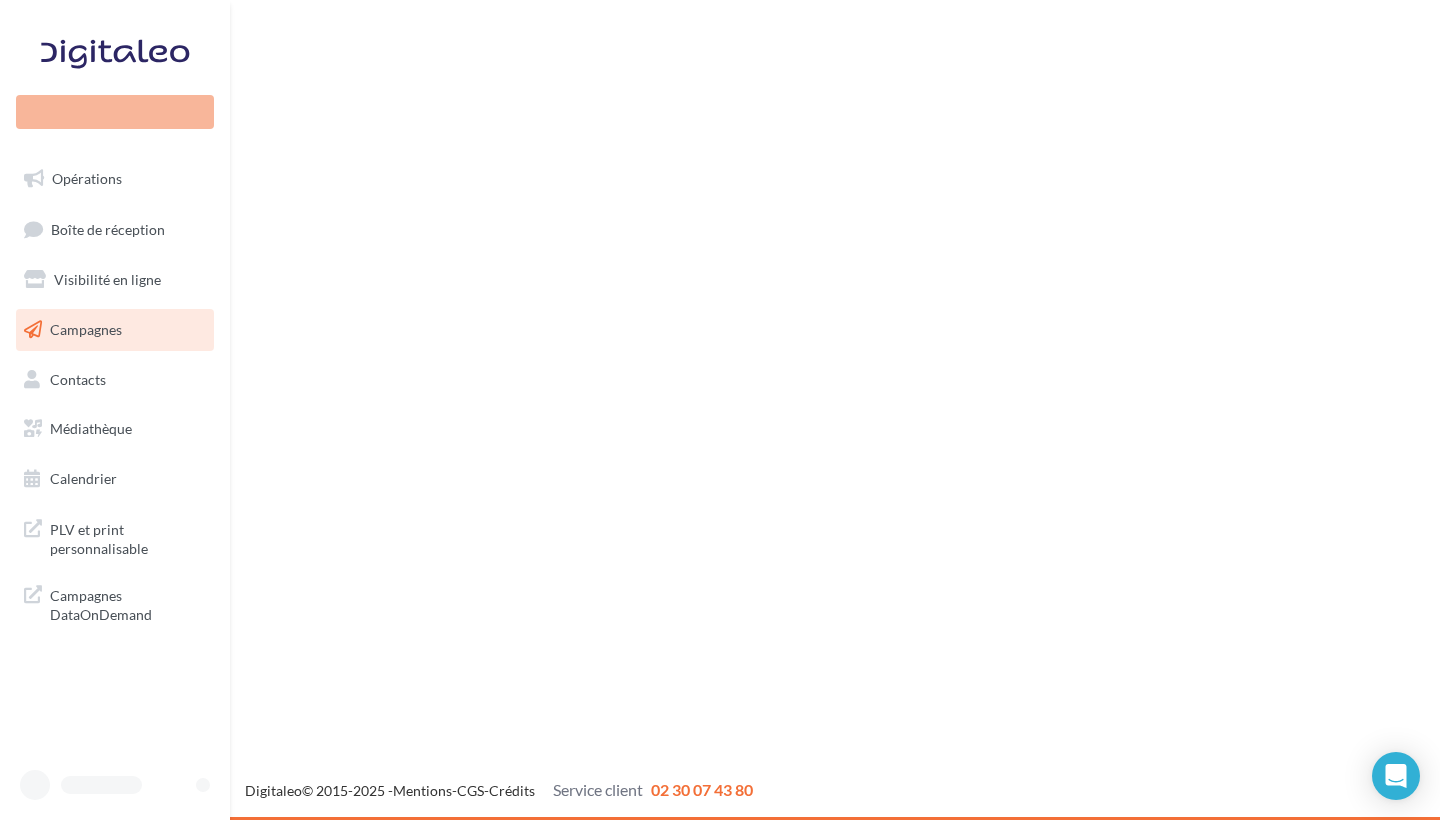 scroll, scrollTop: 0, scrollLeft: 0, axis: both 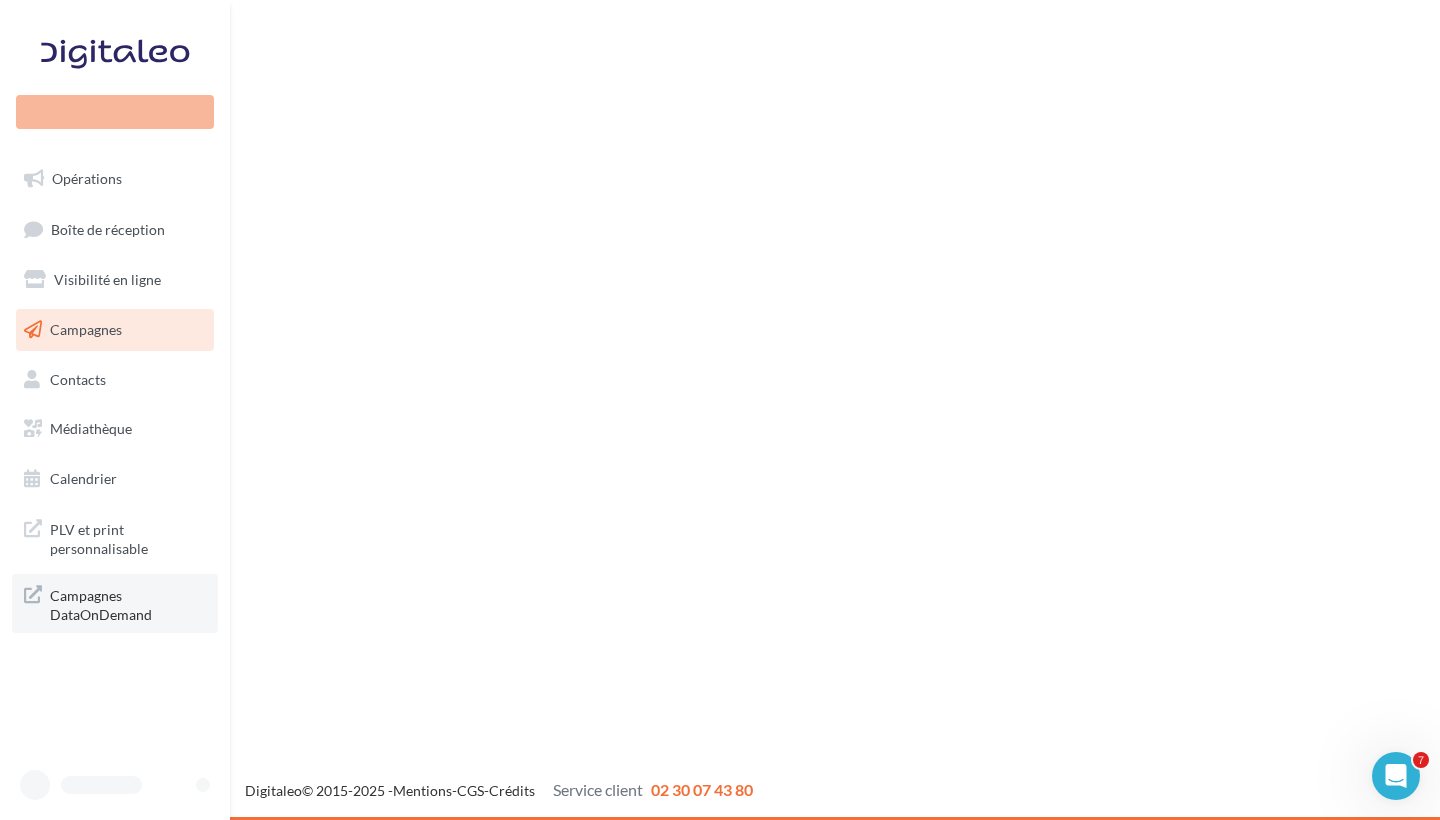 click on "Campagnes DataOnDemand" at bounding box center (128, 603) 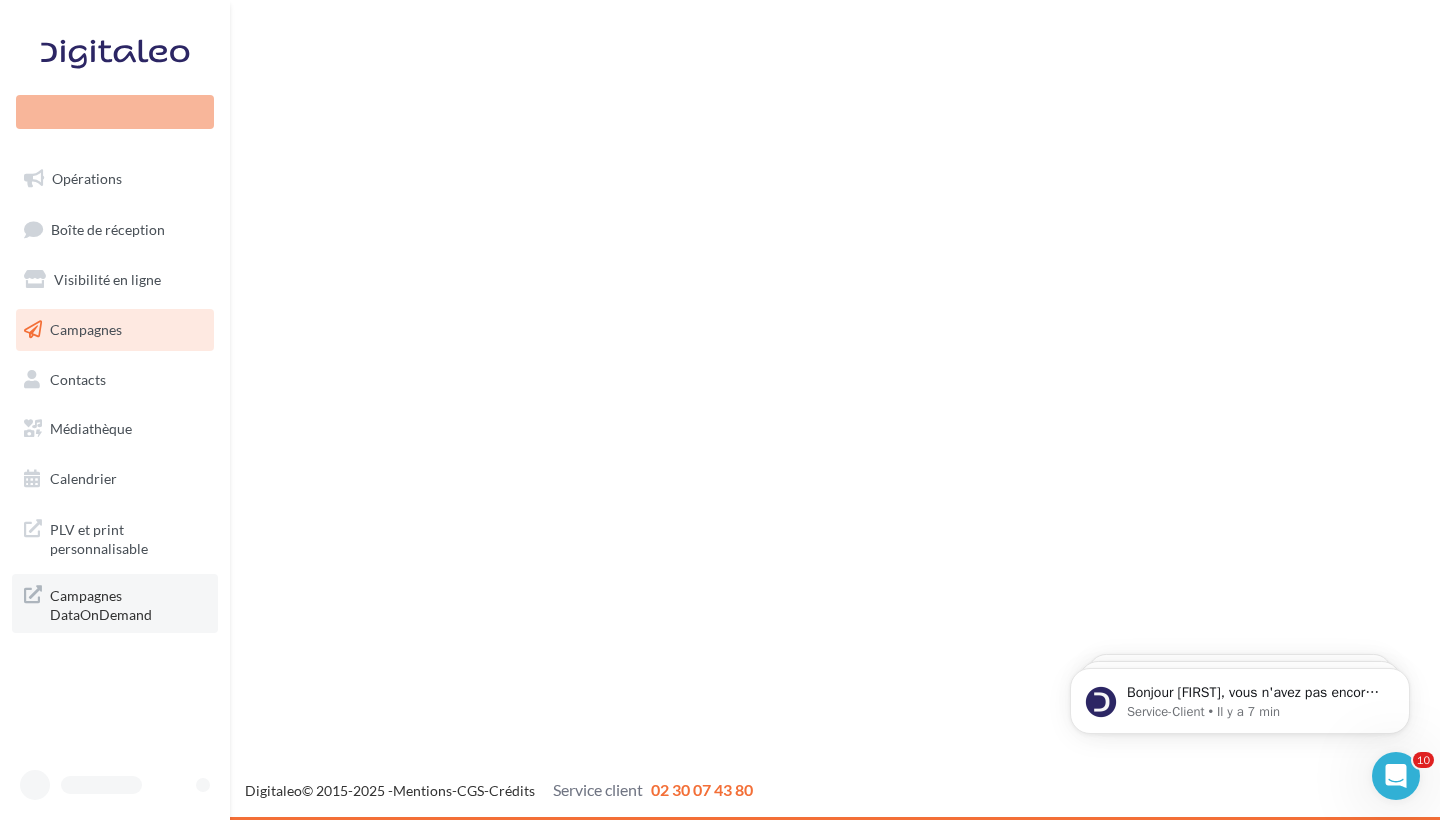 scroll, scrollTop: 0, scrollLeft: 0, axis: both 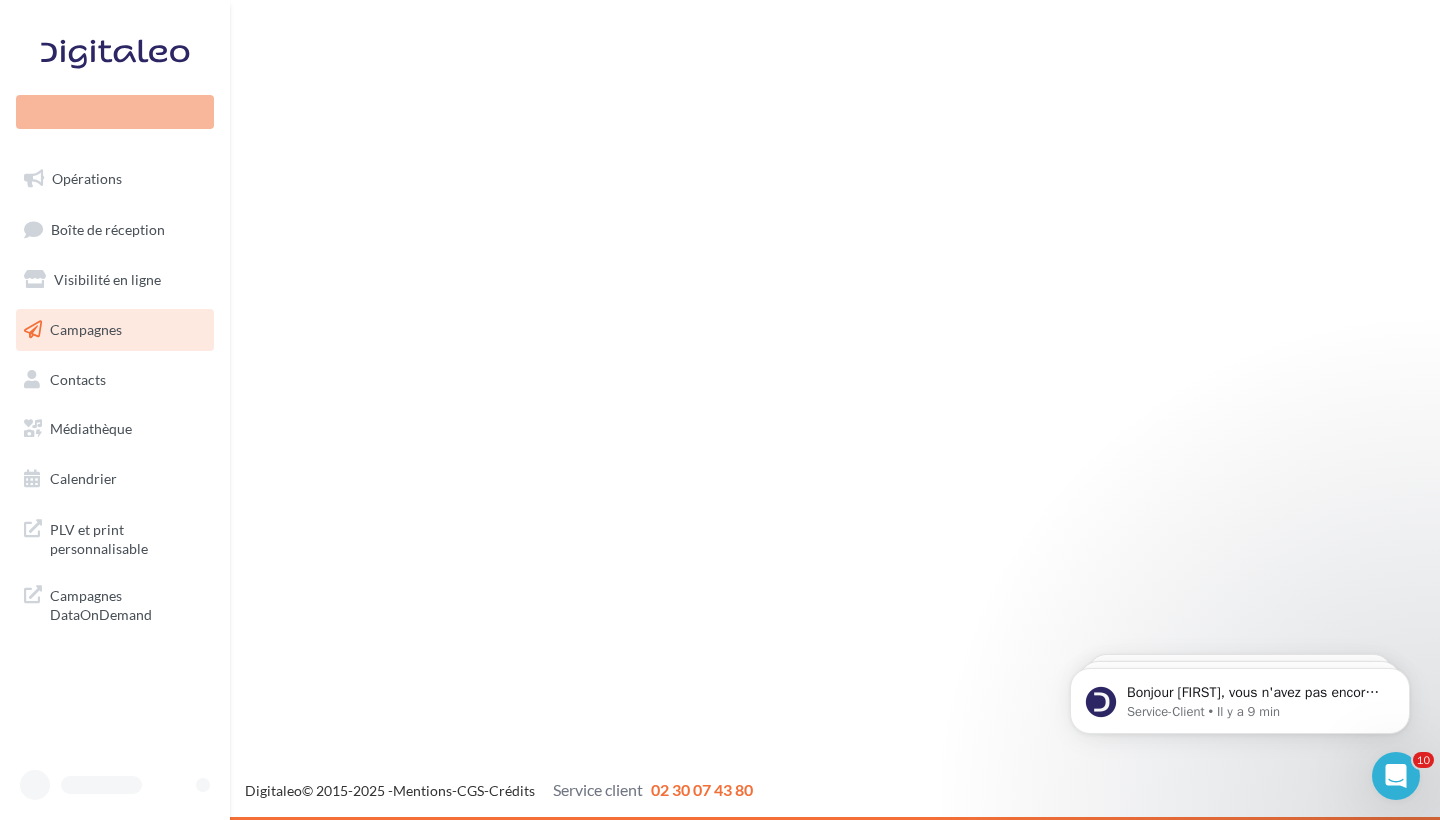 click at bounding box center (115, 54) 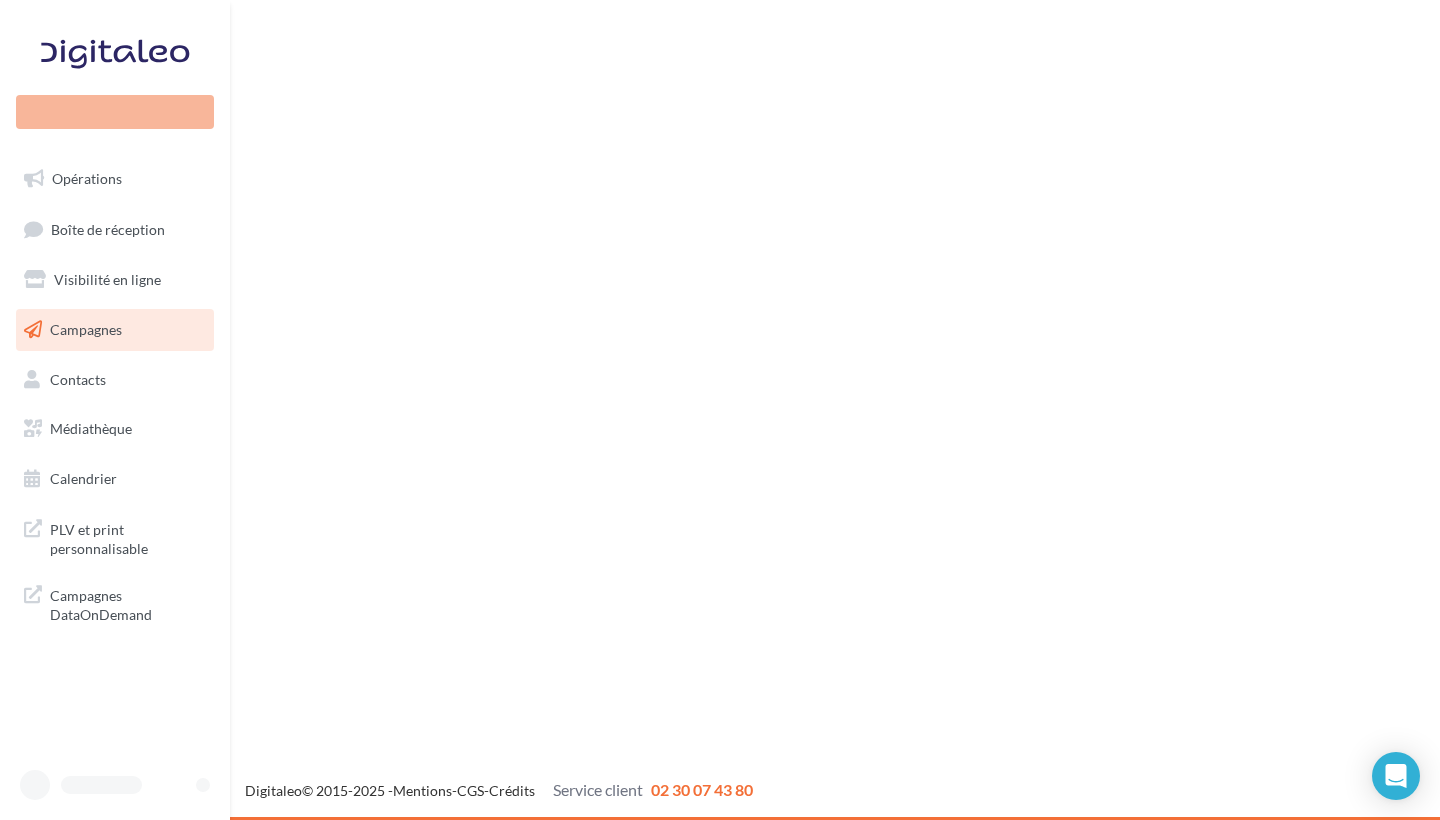 scroll, scrollTop: 0, scrollLeft: 0, axis: both 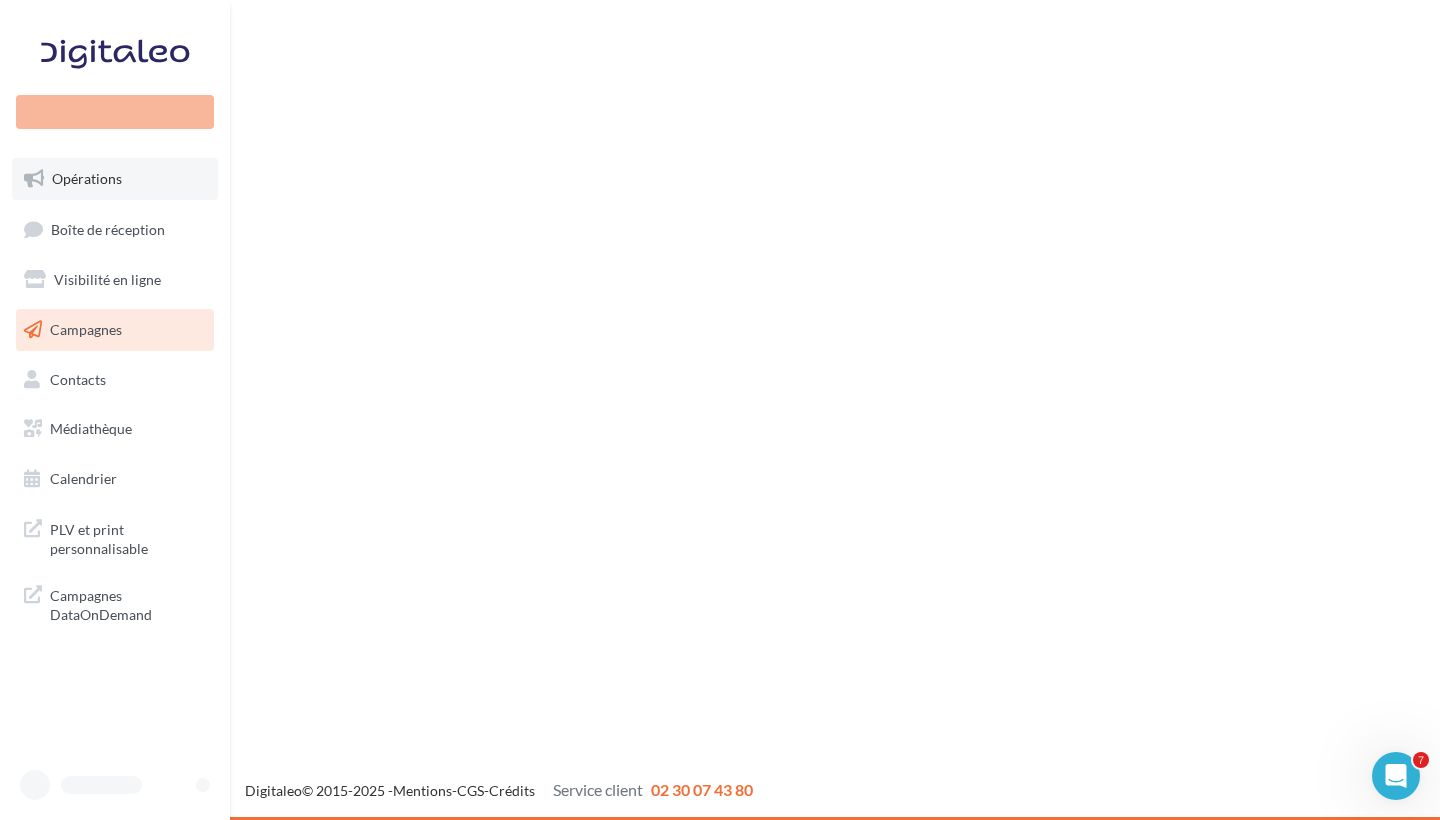 click on "Opérations" at bounding box center (87, 178) 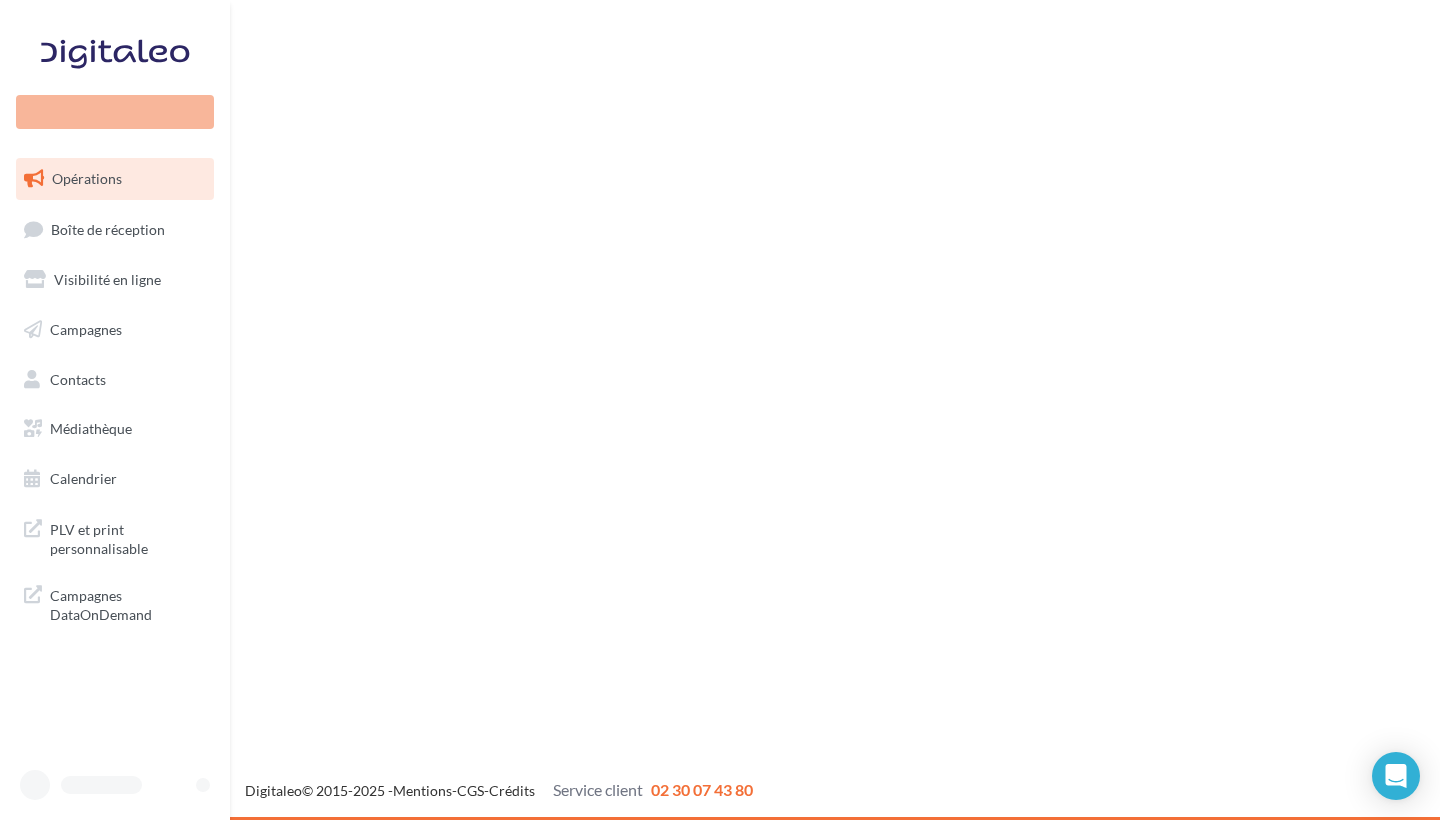 scroll, scrollTop: 0, scrollLeft: 0, axis: both 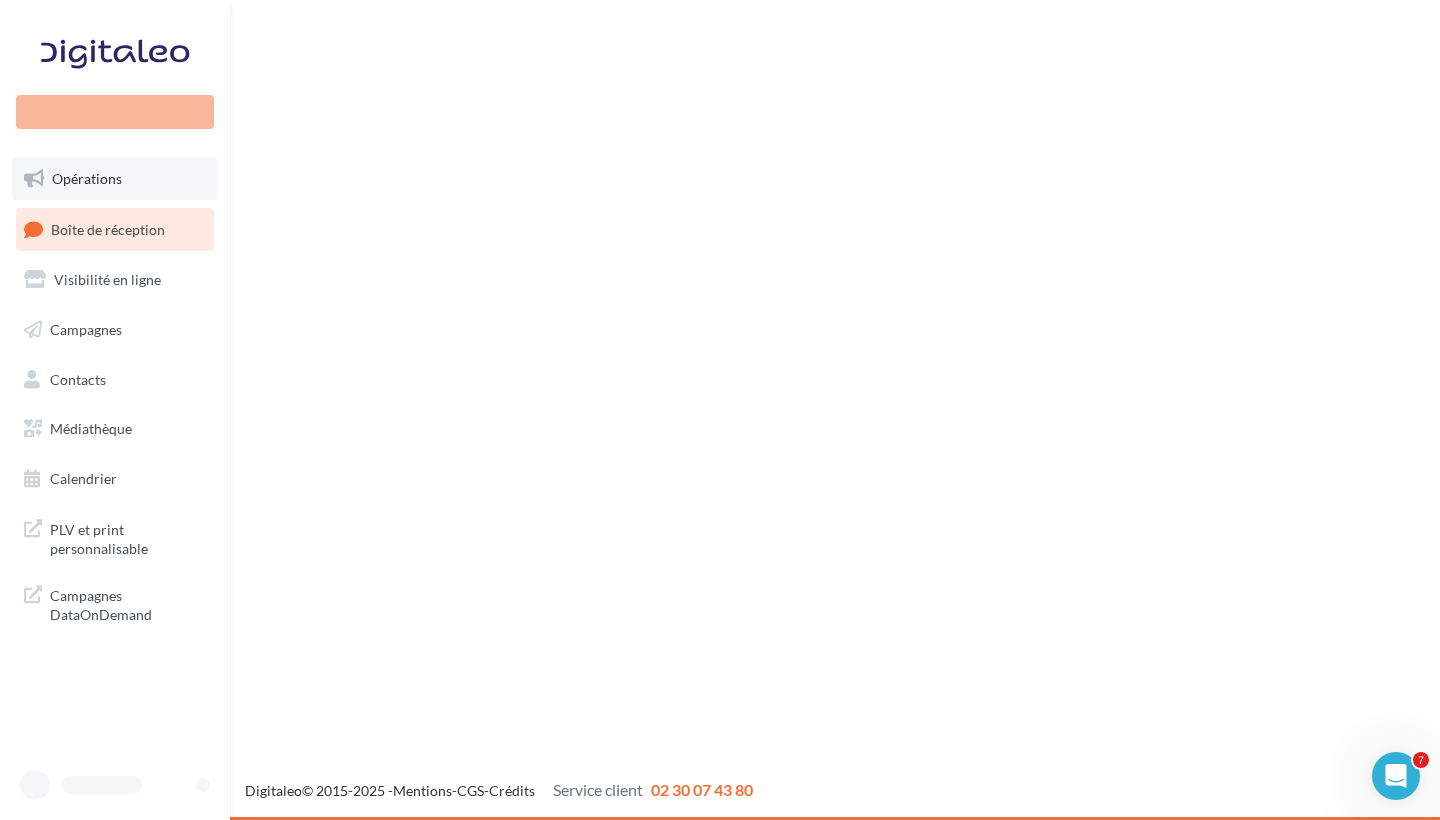 click on "Opérations" at bounding box center (87, 178) 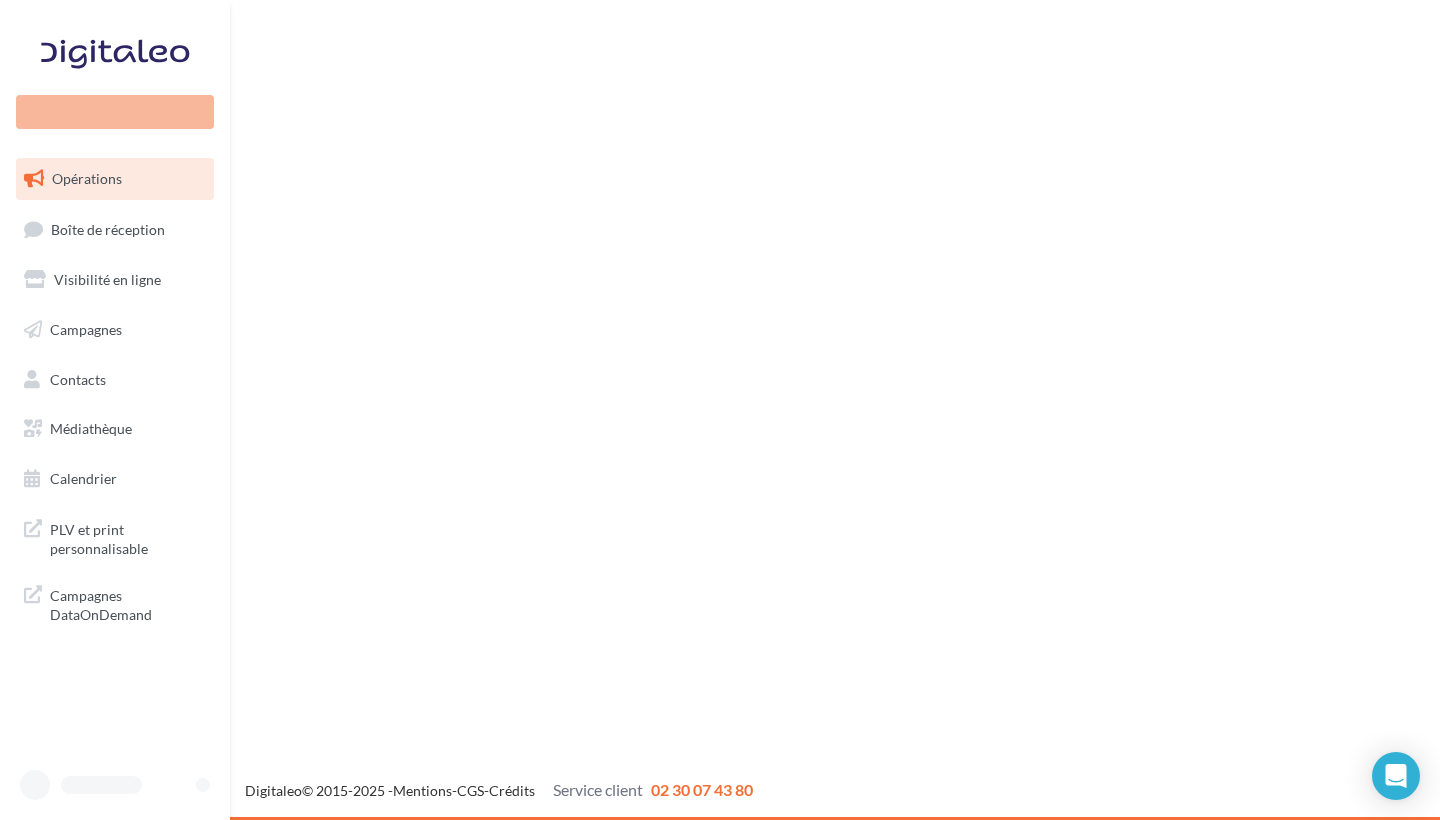 scroll, scrollTop: 0, scrollLeft: 0, axis: both 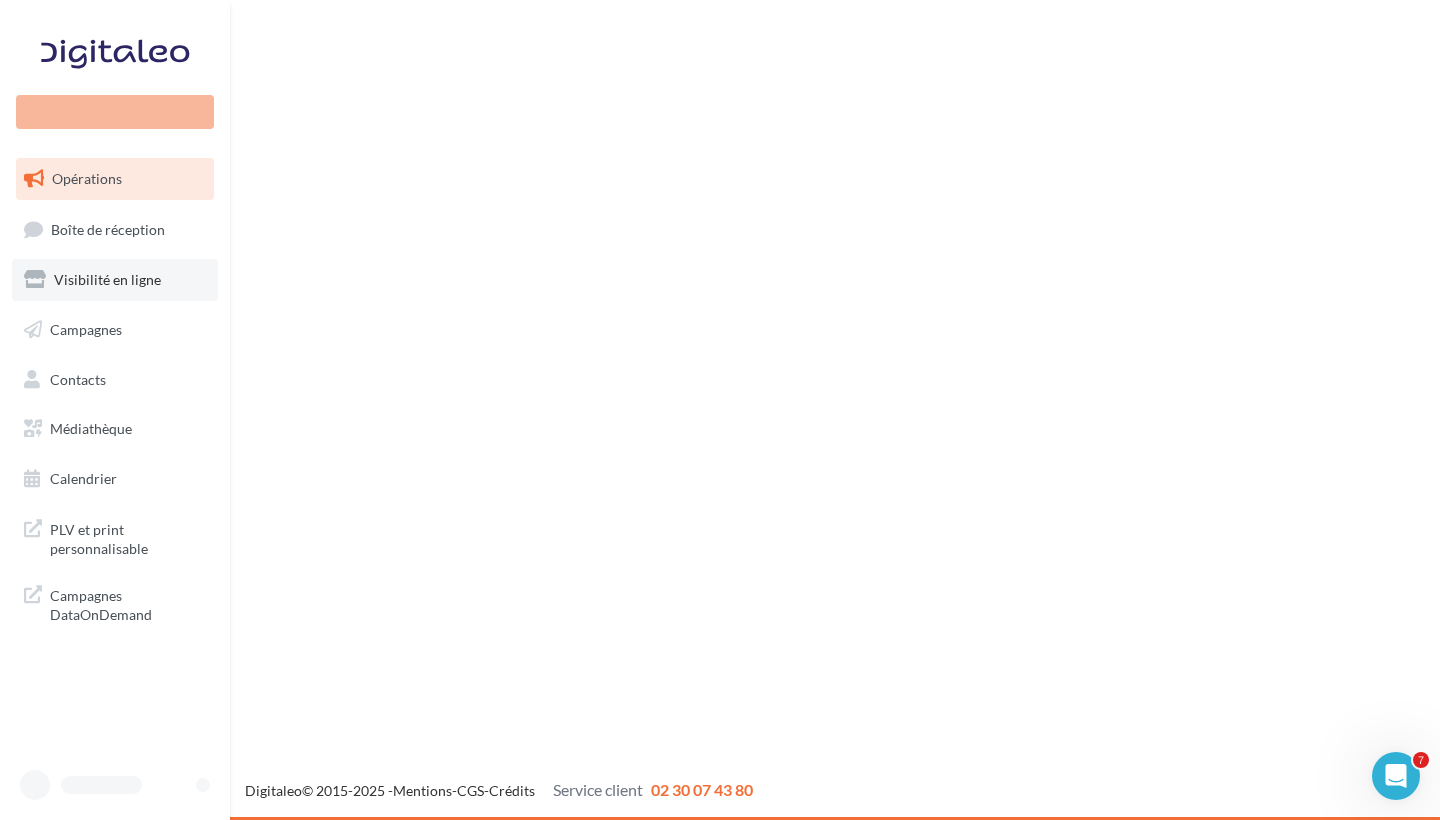 click on "Visibilité en ligne" at bounding box center (107, 279) 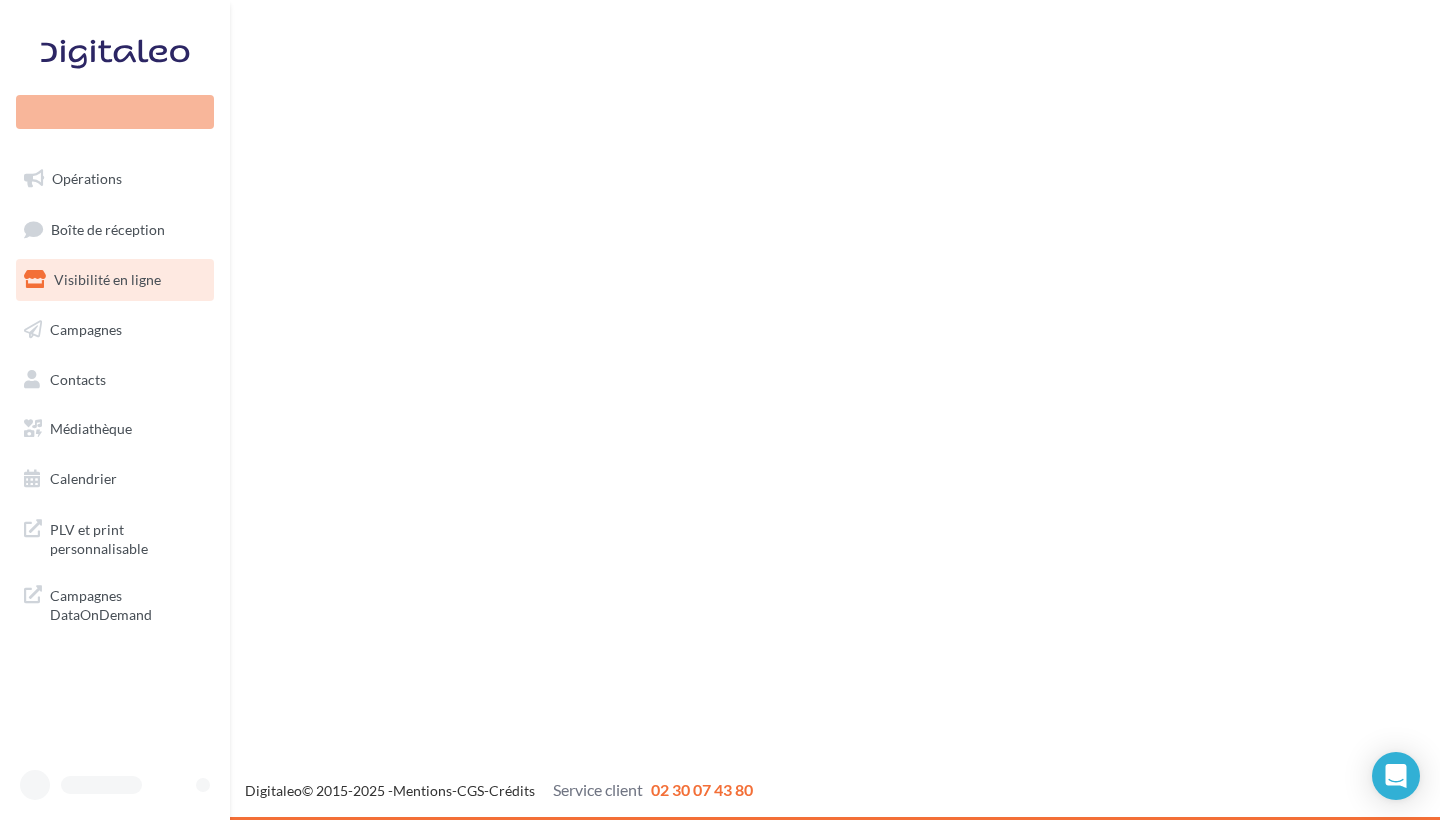 scroll, scrollTop: 0, scrollLeft: 0, axis: both 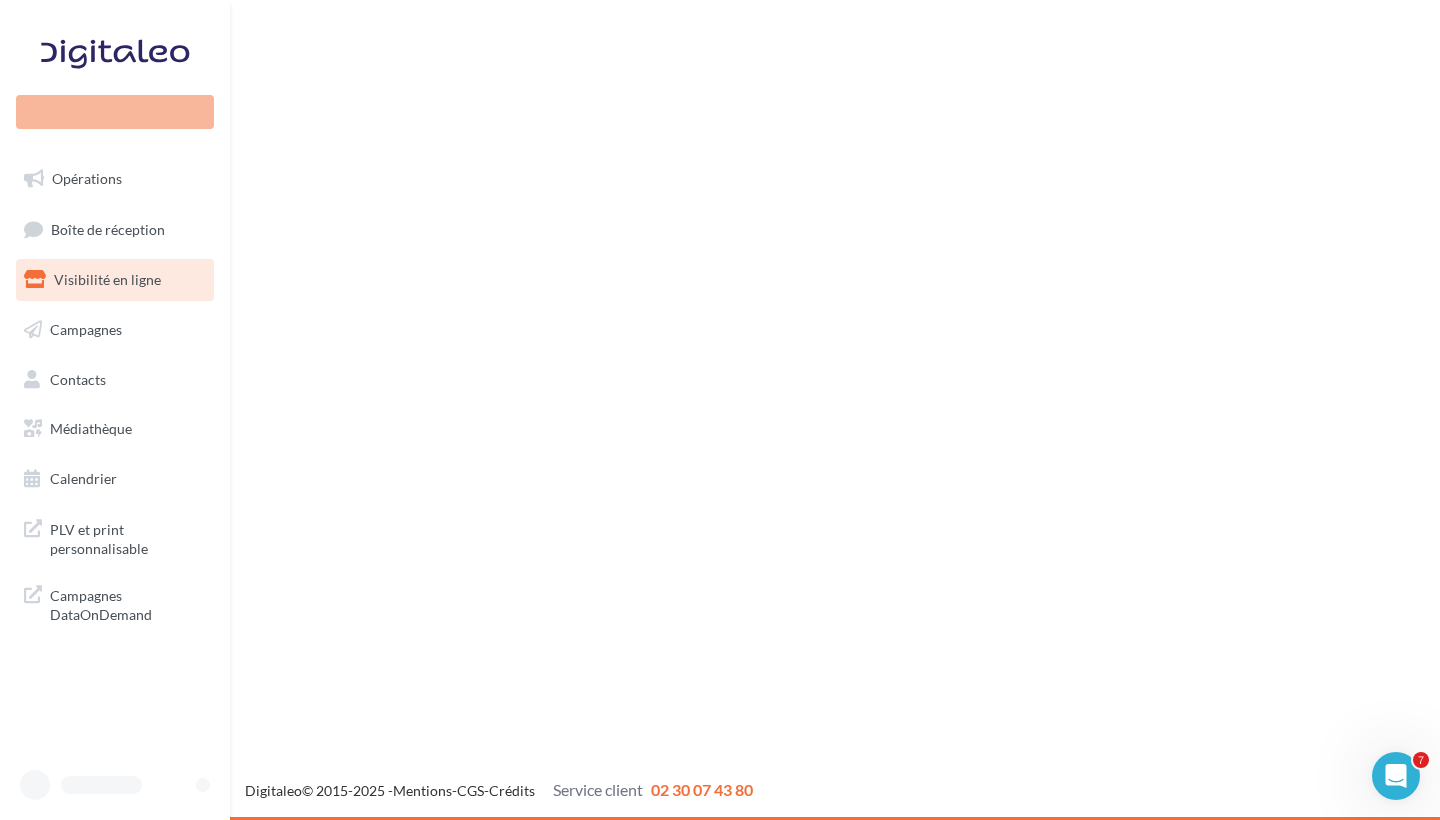 click at bounding box center (115, 54) 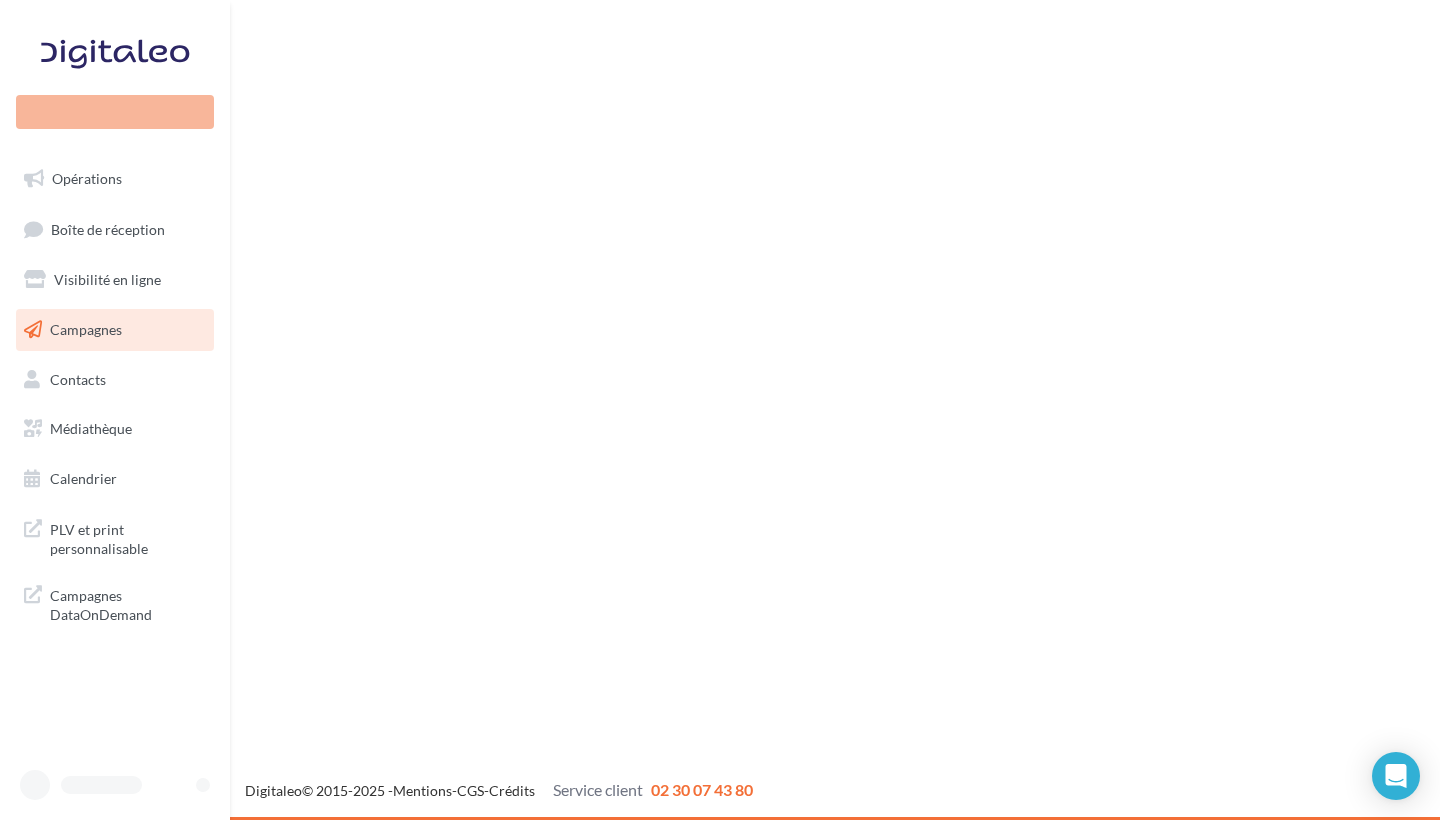 scroll, scrollTop: 0, scrollLeft: 0, axis: both 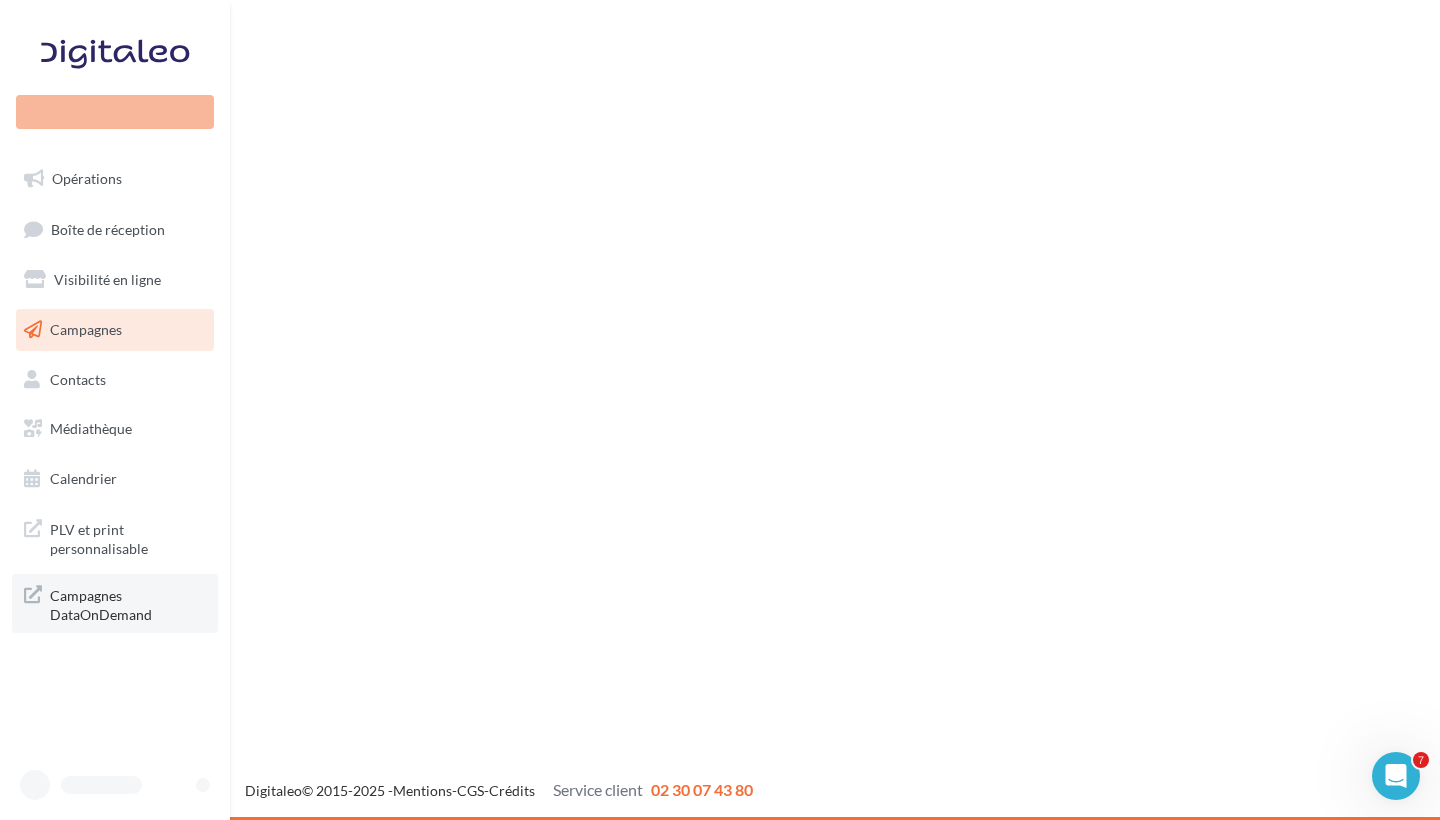 click on "Campagnes DataOnDemand" at bounding box center (128, 603) 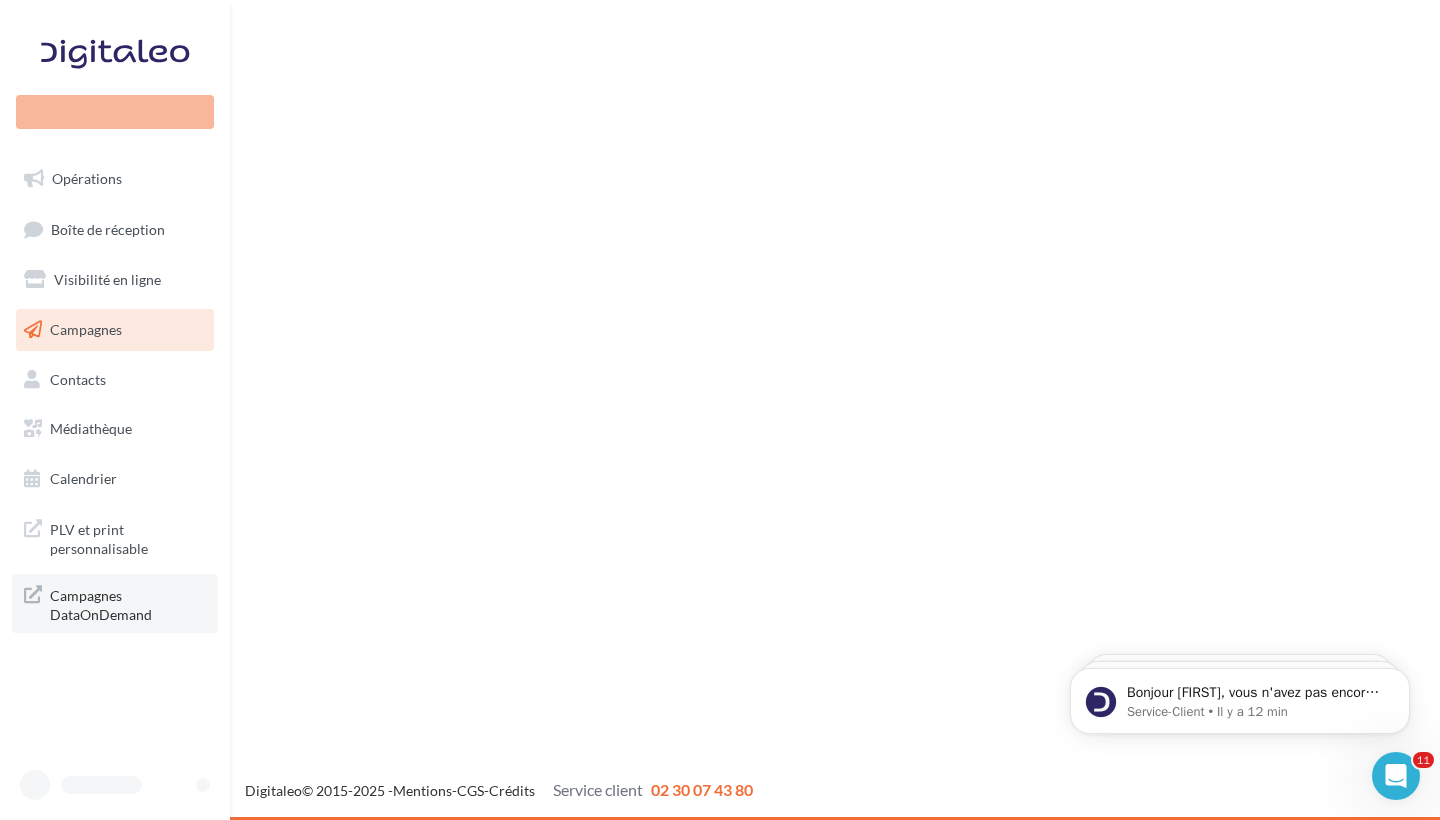 scroll, scrollTop: 0, scrollLeft: 0, axis: both 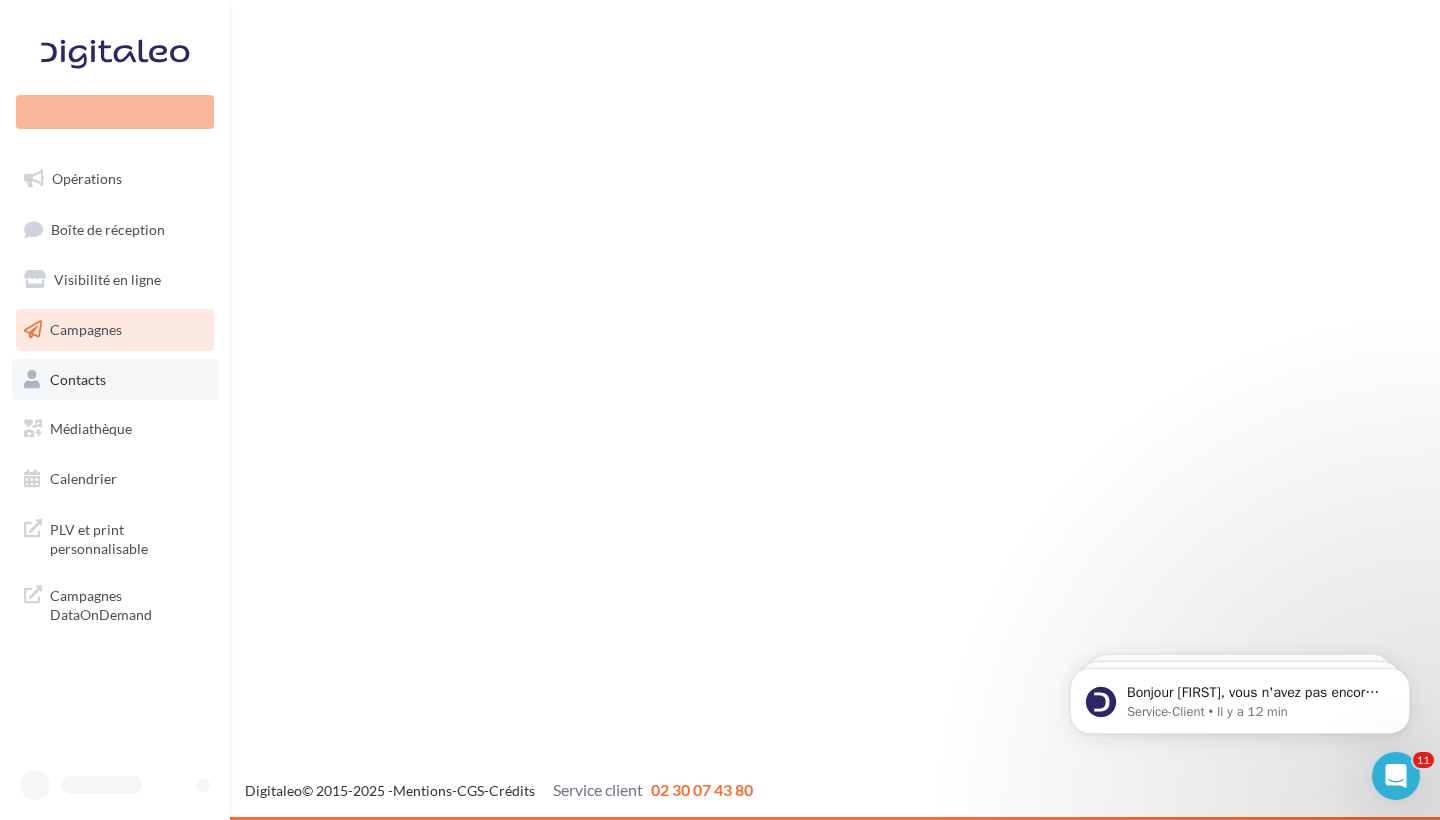 click on "Contacts" at bounding box center [78, 378] 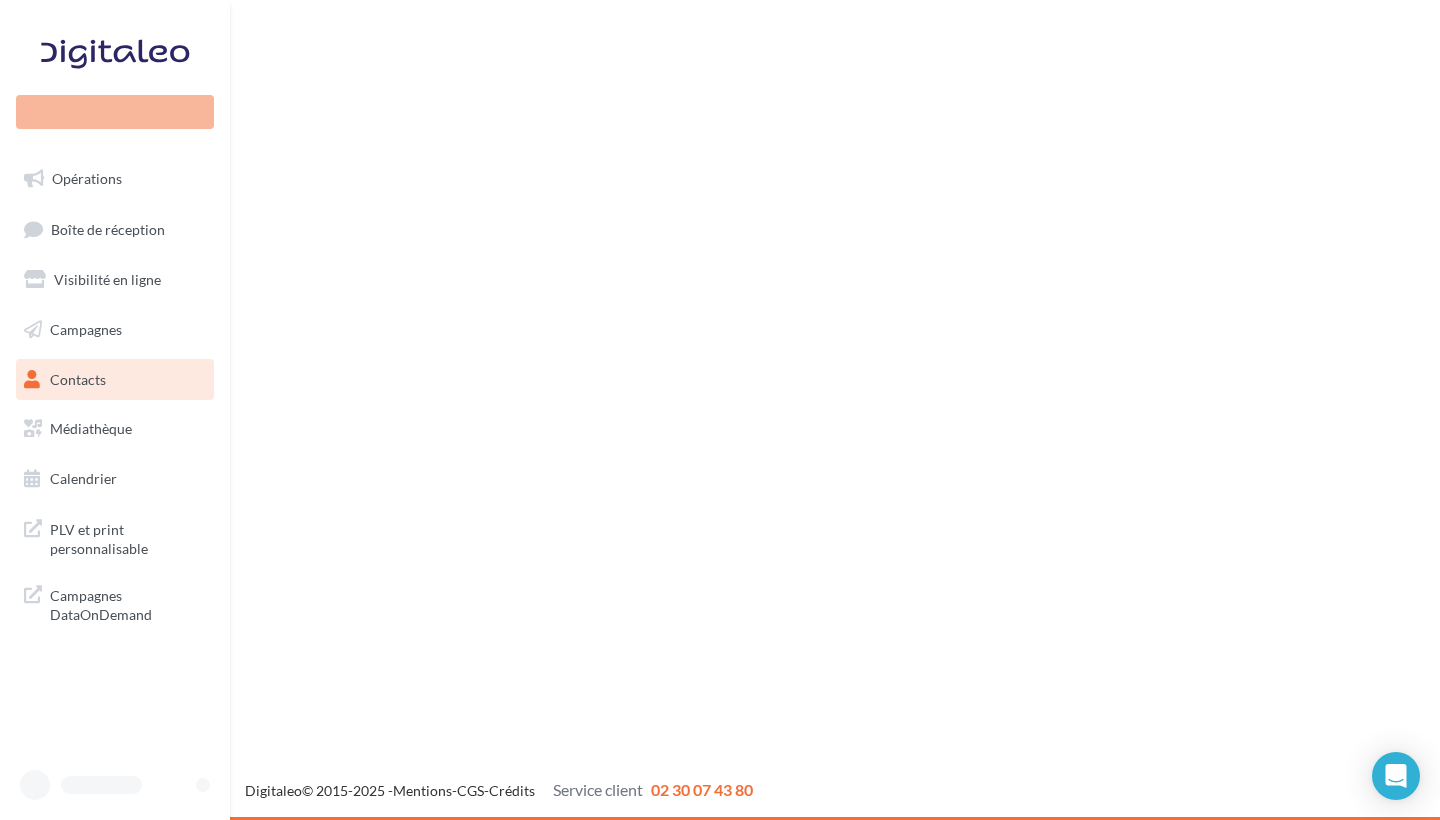 scroll, scrollTop: 0, scrollLeft: 0, axis: both 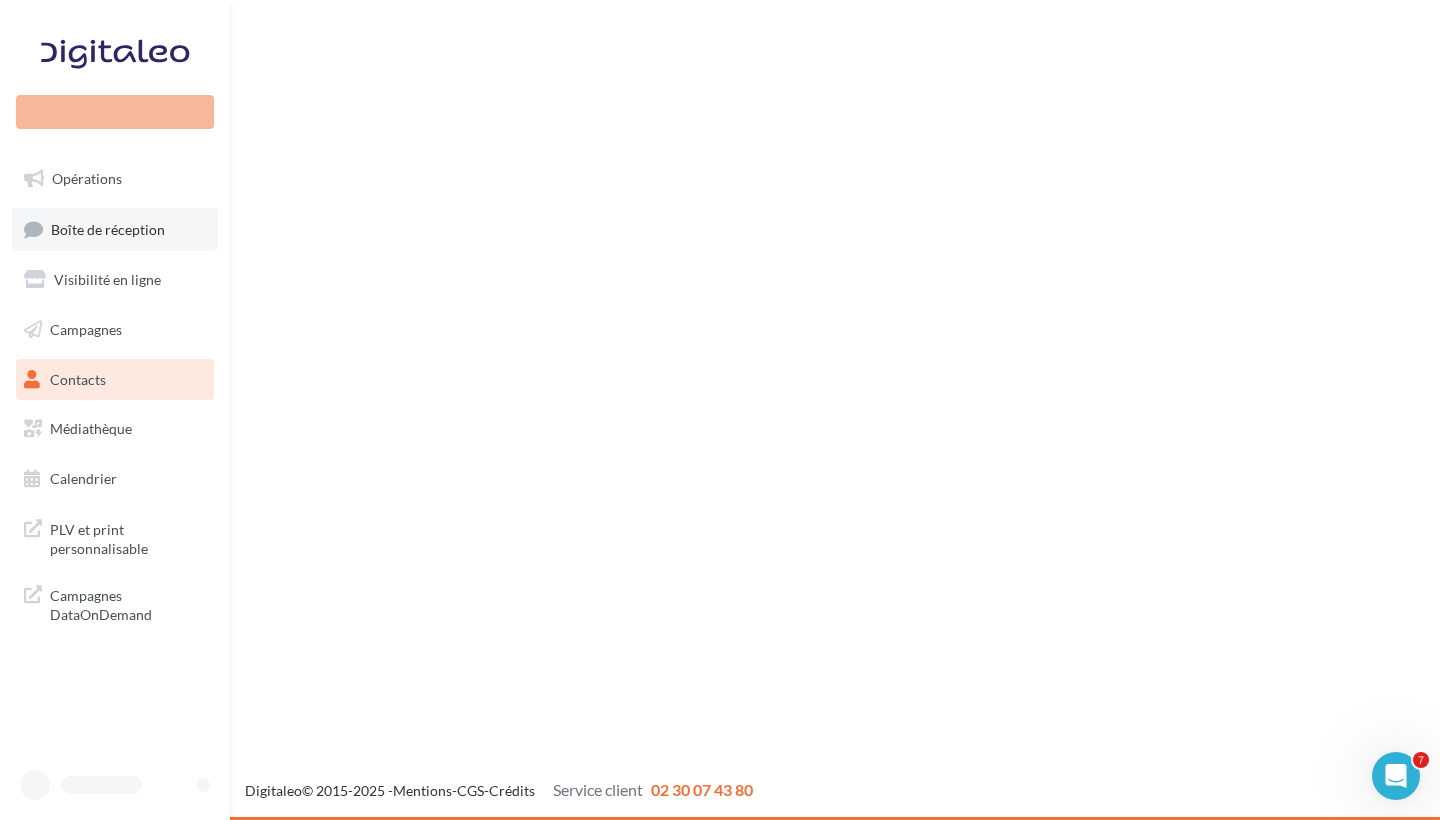 click on "Boîte de réception" at bounding box center (108, 228) 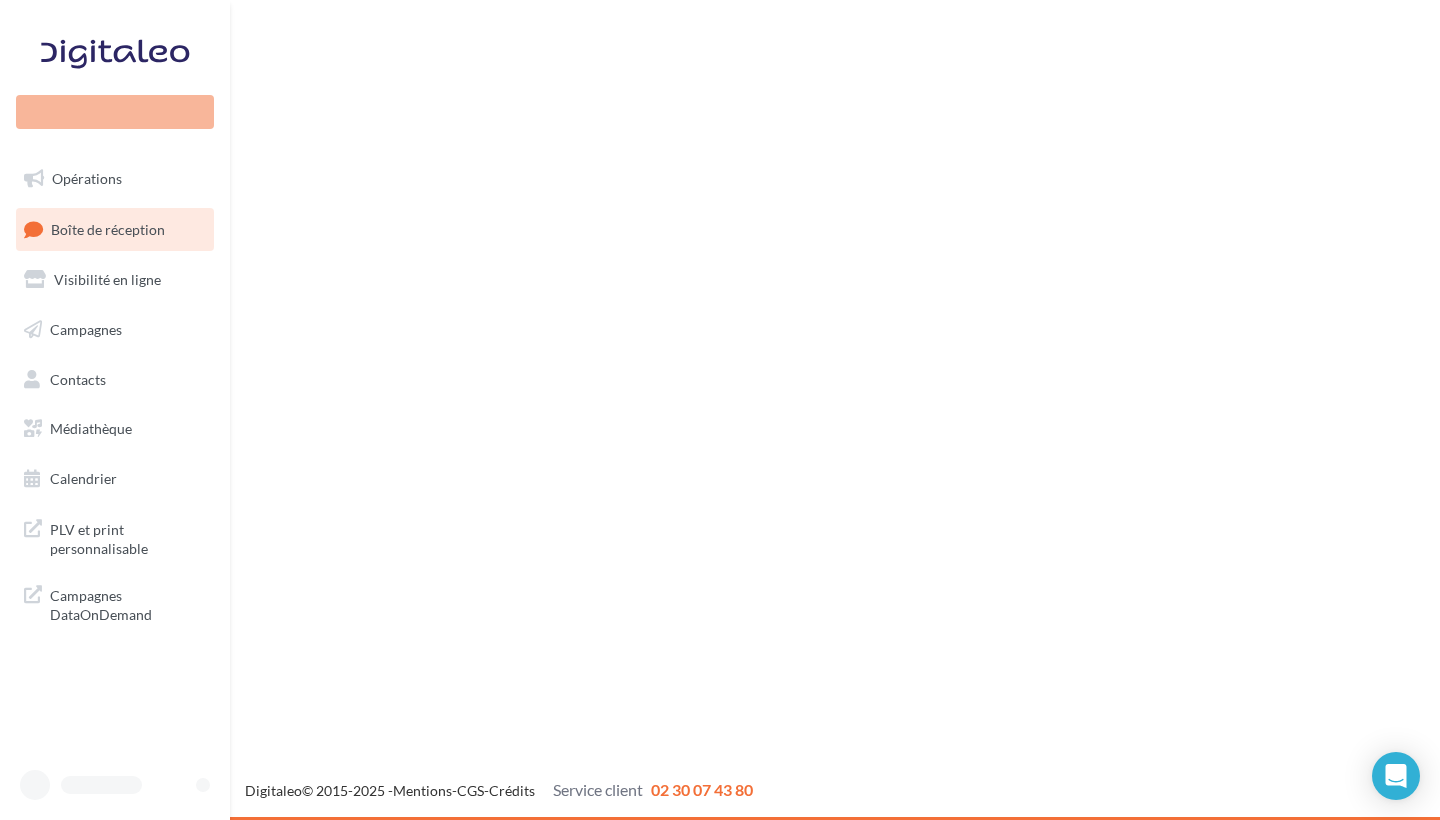 scroll, scrollTop: 0, scrollLeft: 0, axis: both 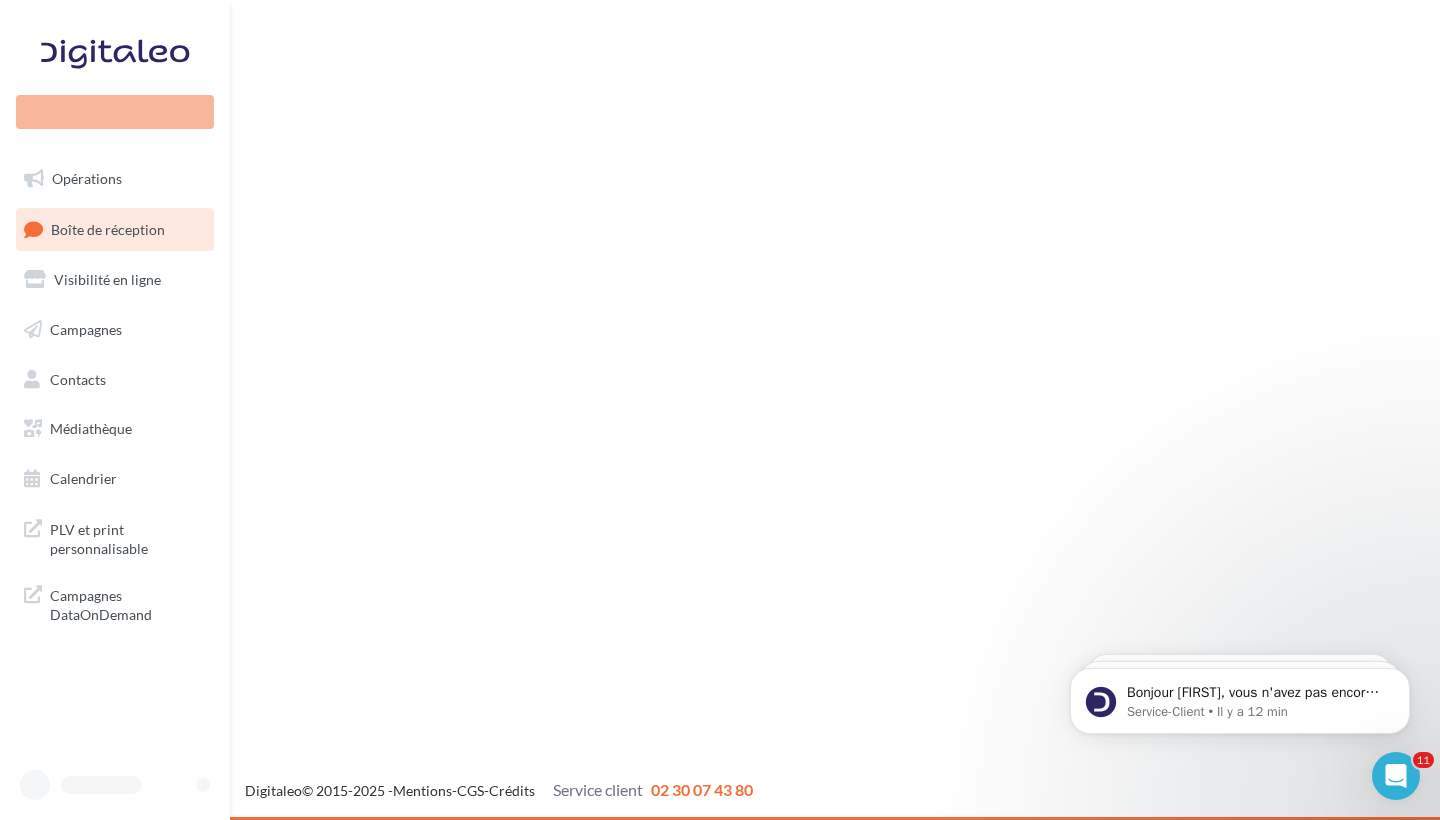 click at bounding box center [108, 785] 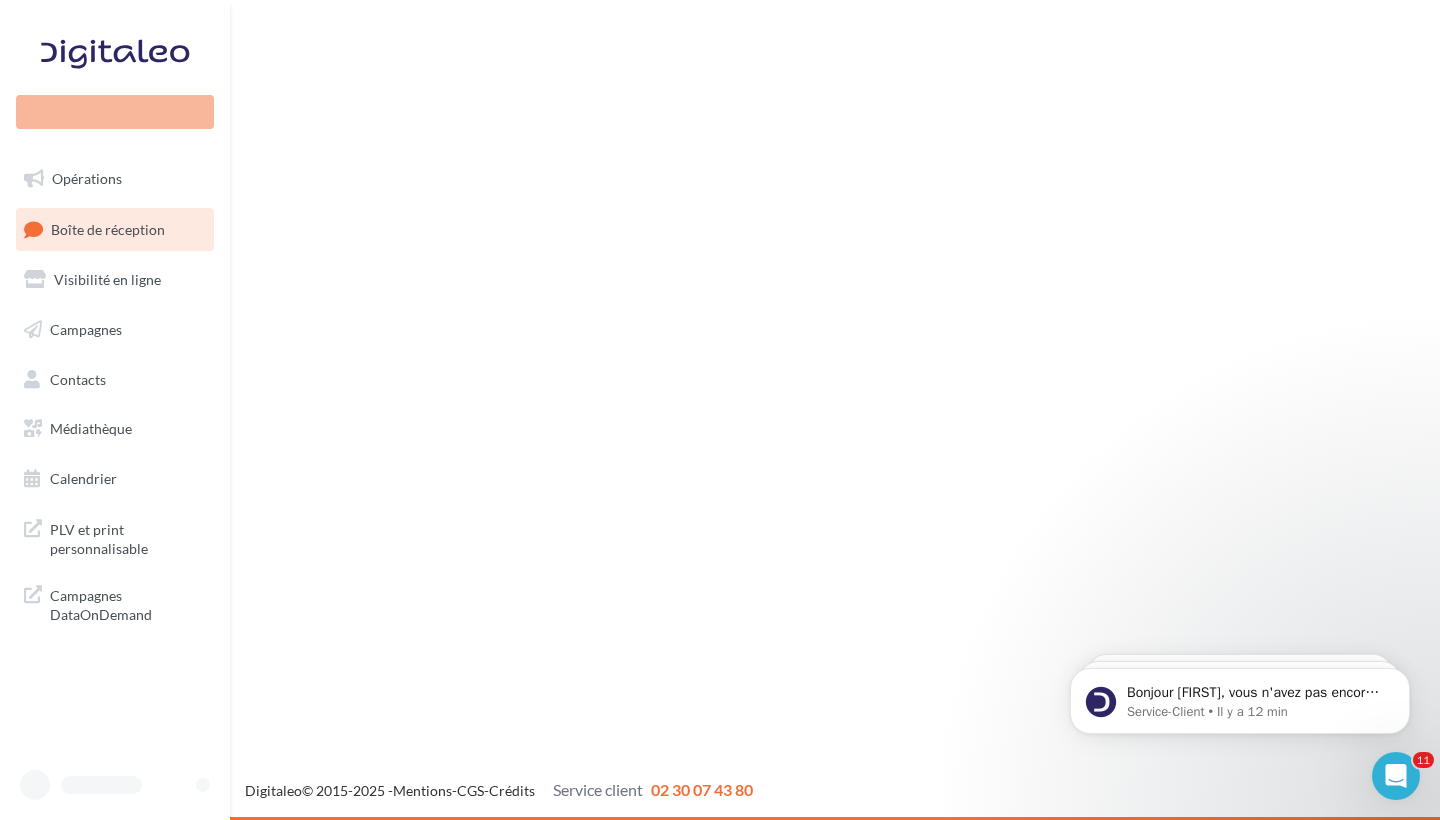 click at bounding box center [101, 785] 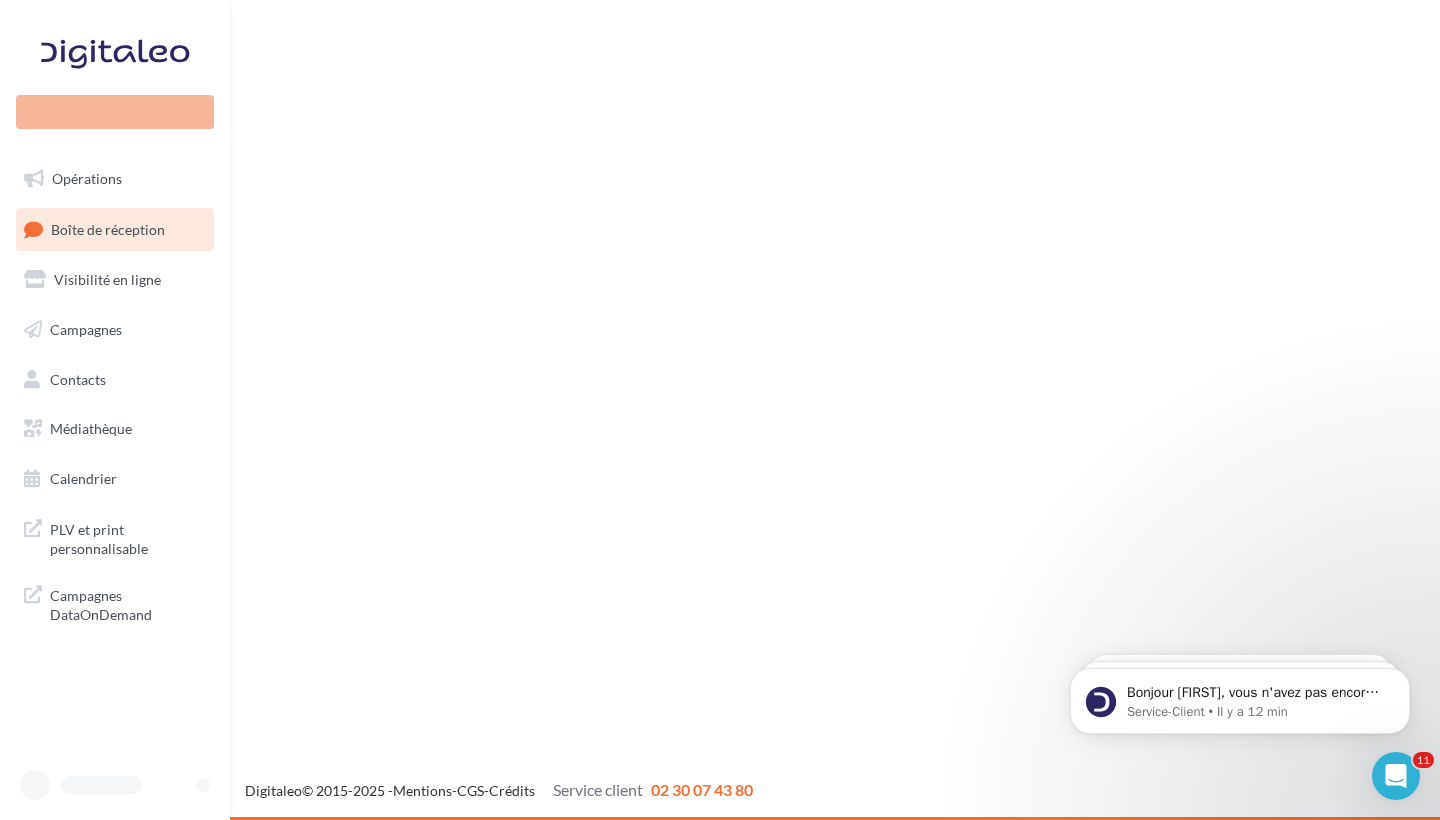 click at bounding box center [35, 785] 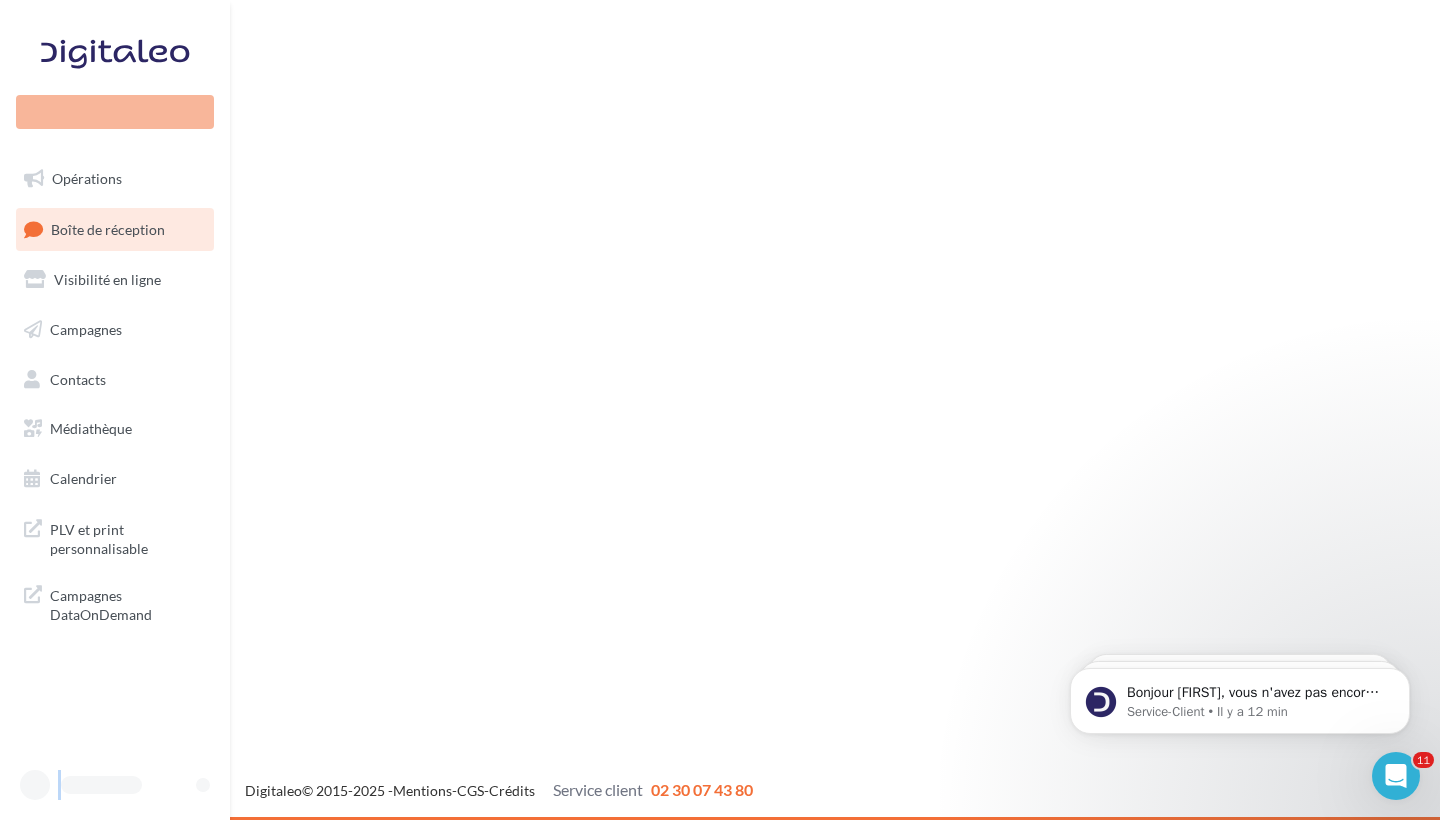 click at bounding box center [35, 785] 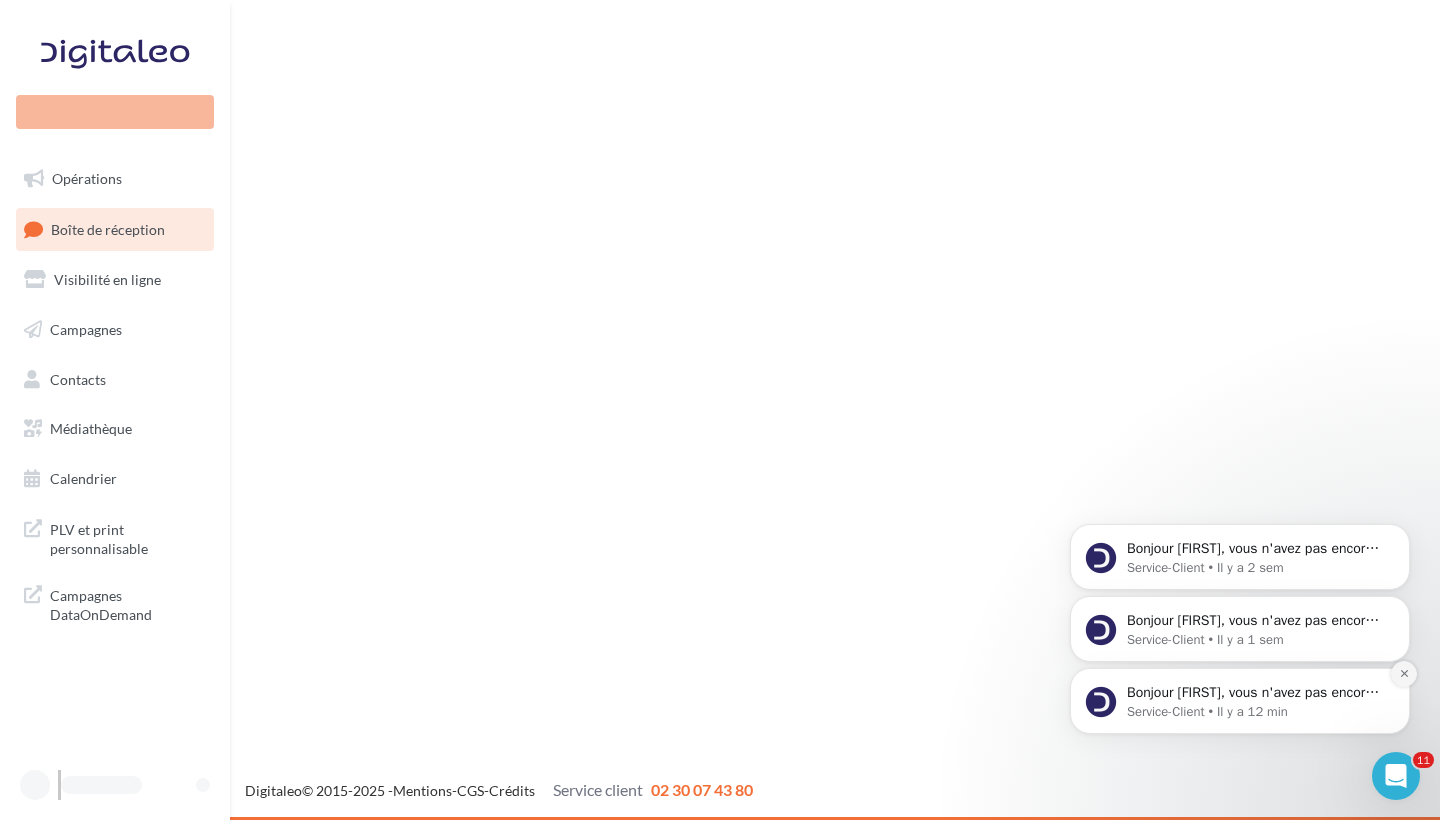 click at bounding box center (1404, 674) 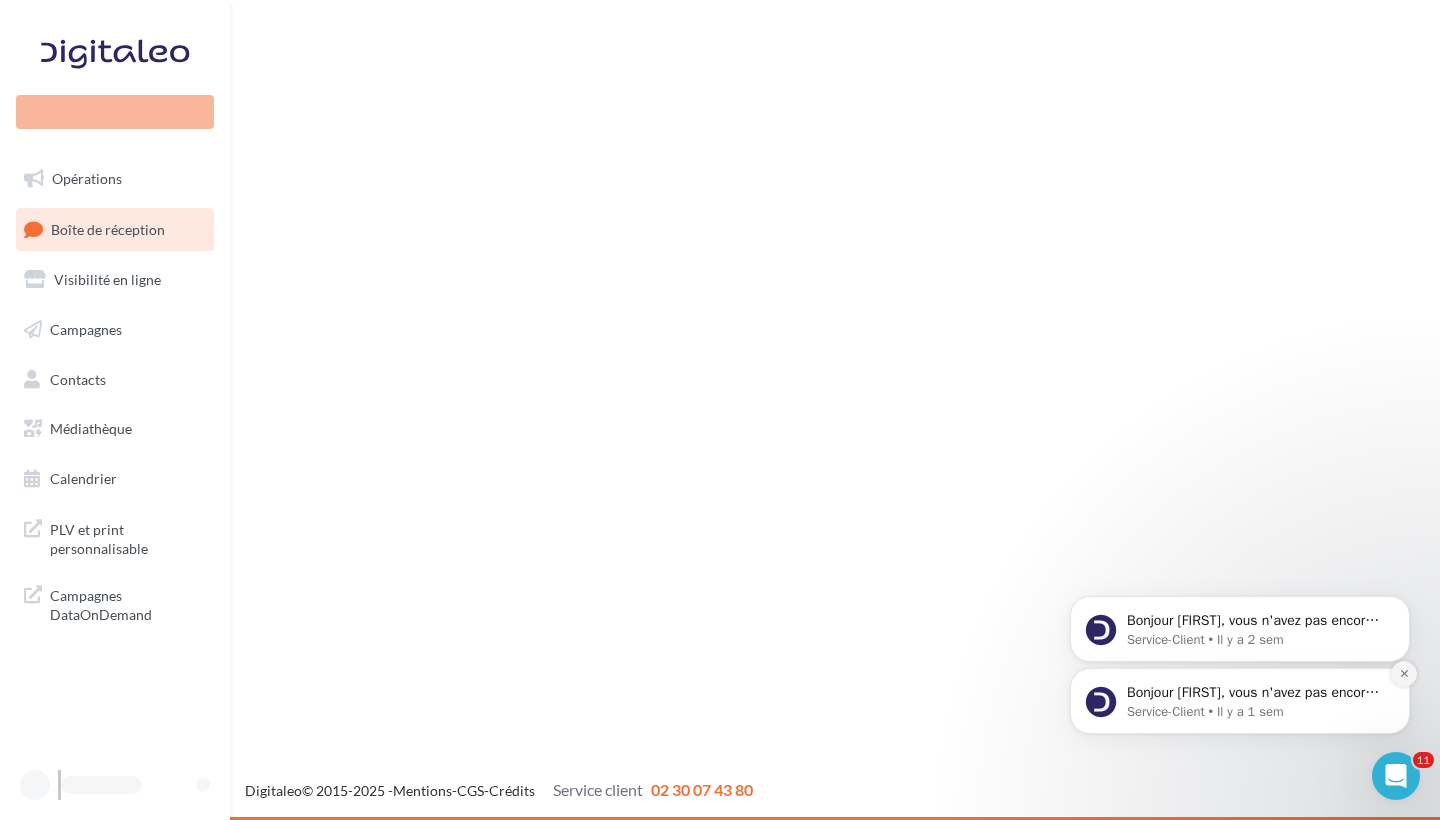 drag, startPoint x: 1404, startPoint y: 741, endPoint x: 1404, endPoint y: 668, distance: 73 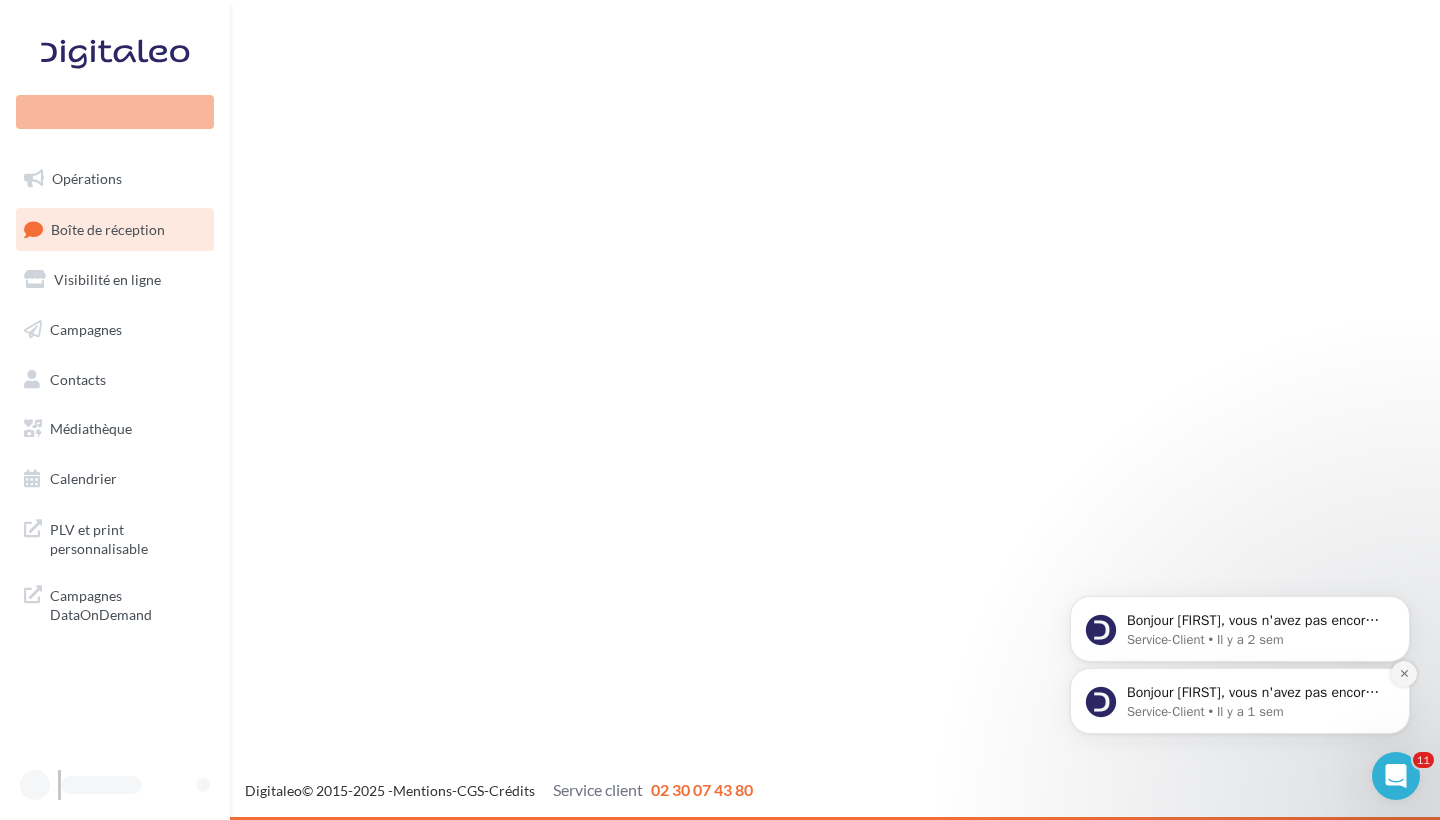 click at bounding box center (1404, 674) 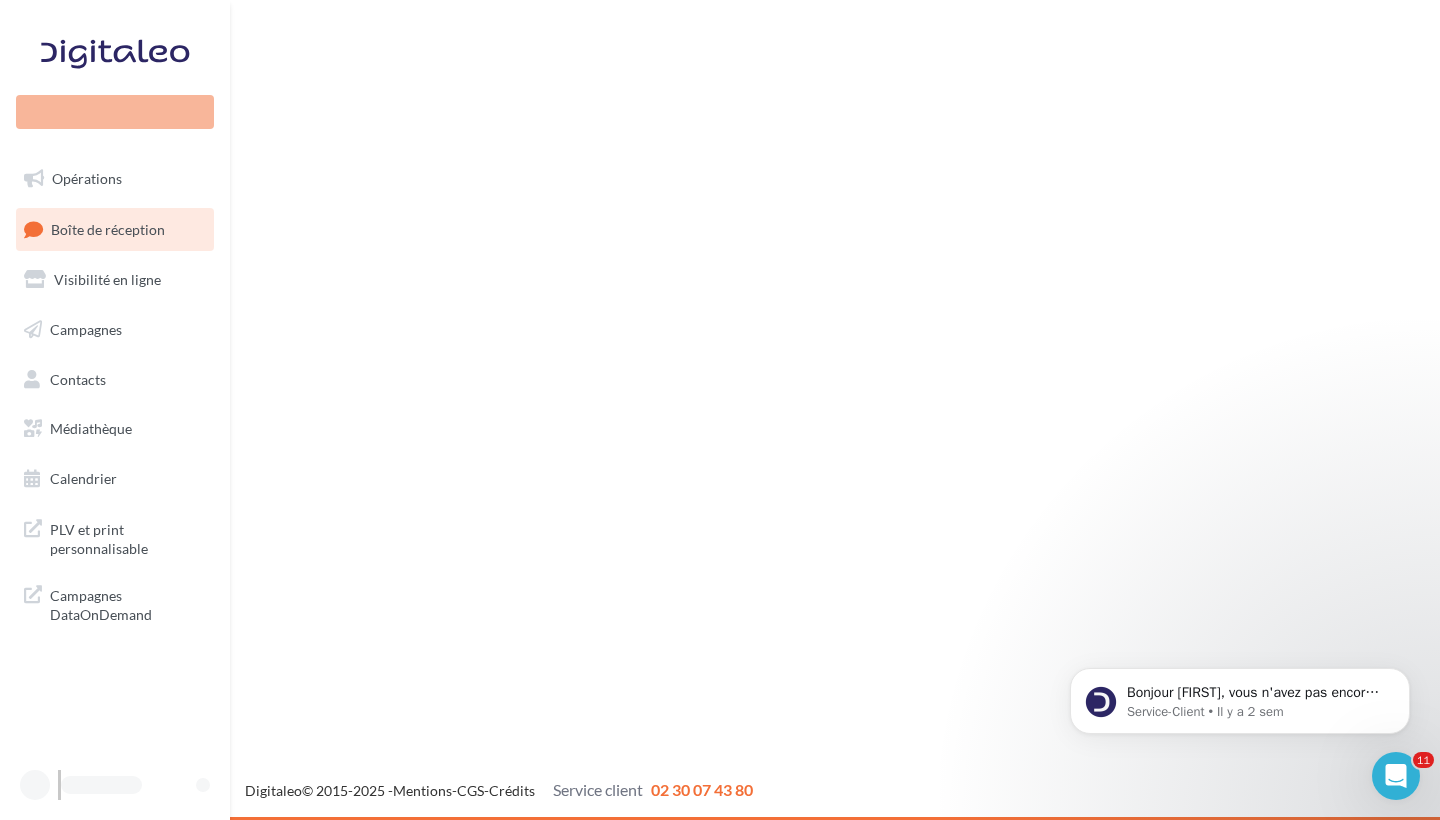 click at bounding box center [1404, 674] 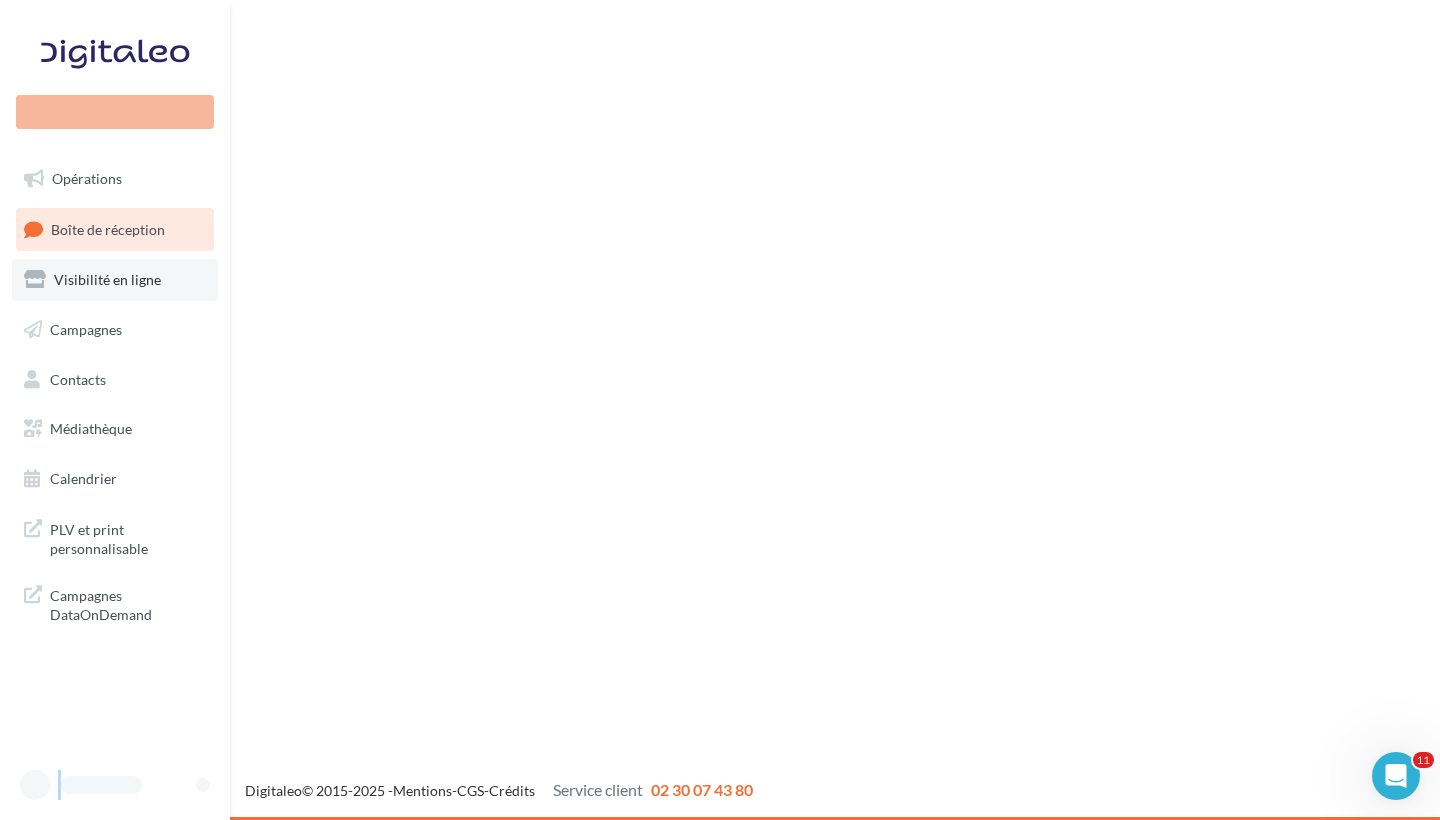 click on "Visibilité en ligne" at bounding box center (115, 280) 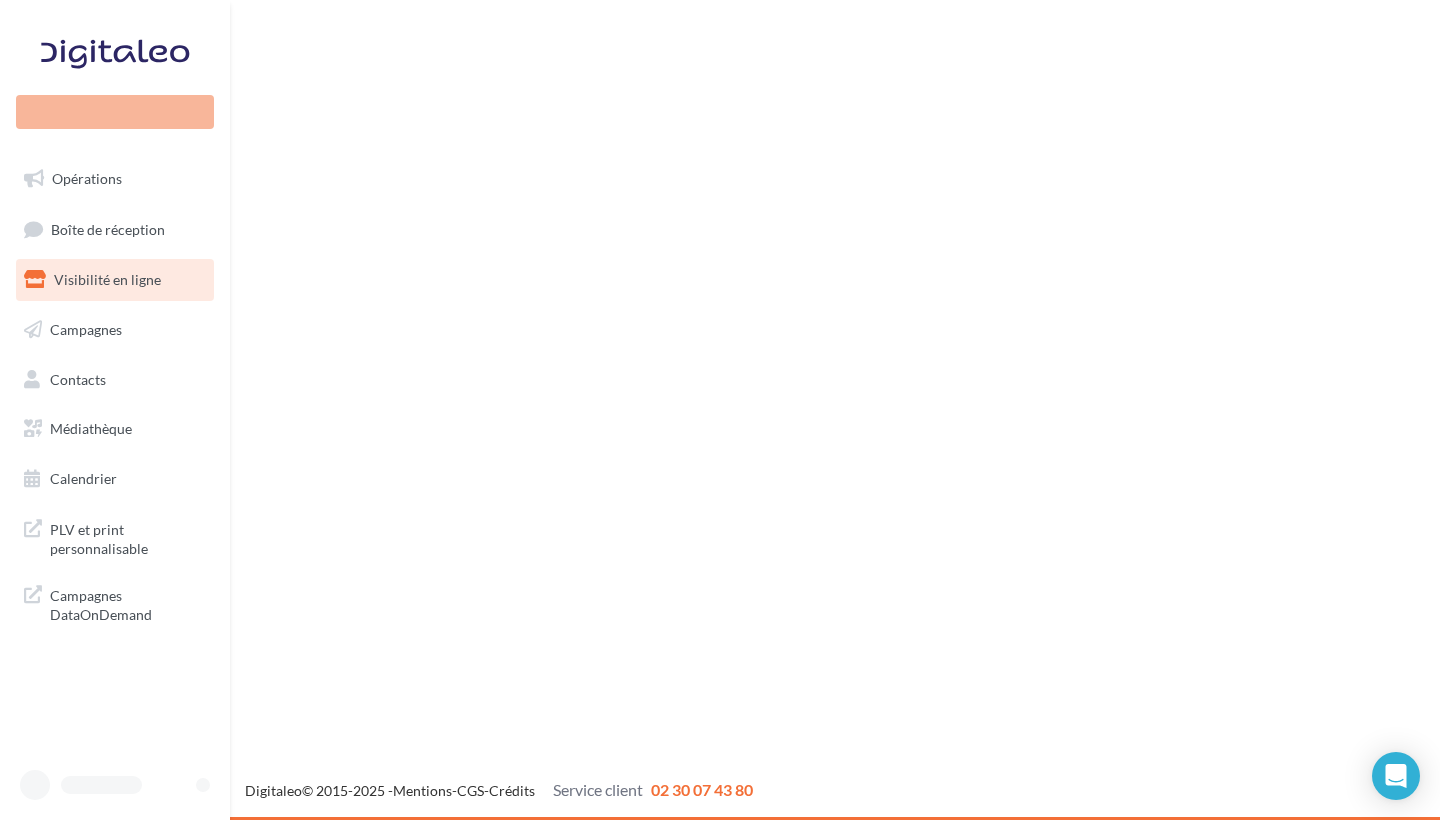 scroll, scrollTop: 0, scrollLeft: 0, axis: both 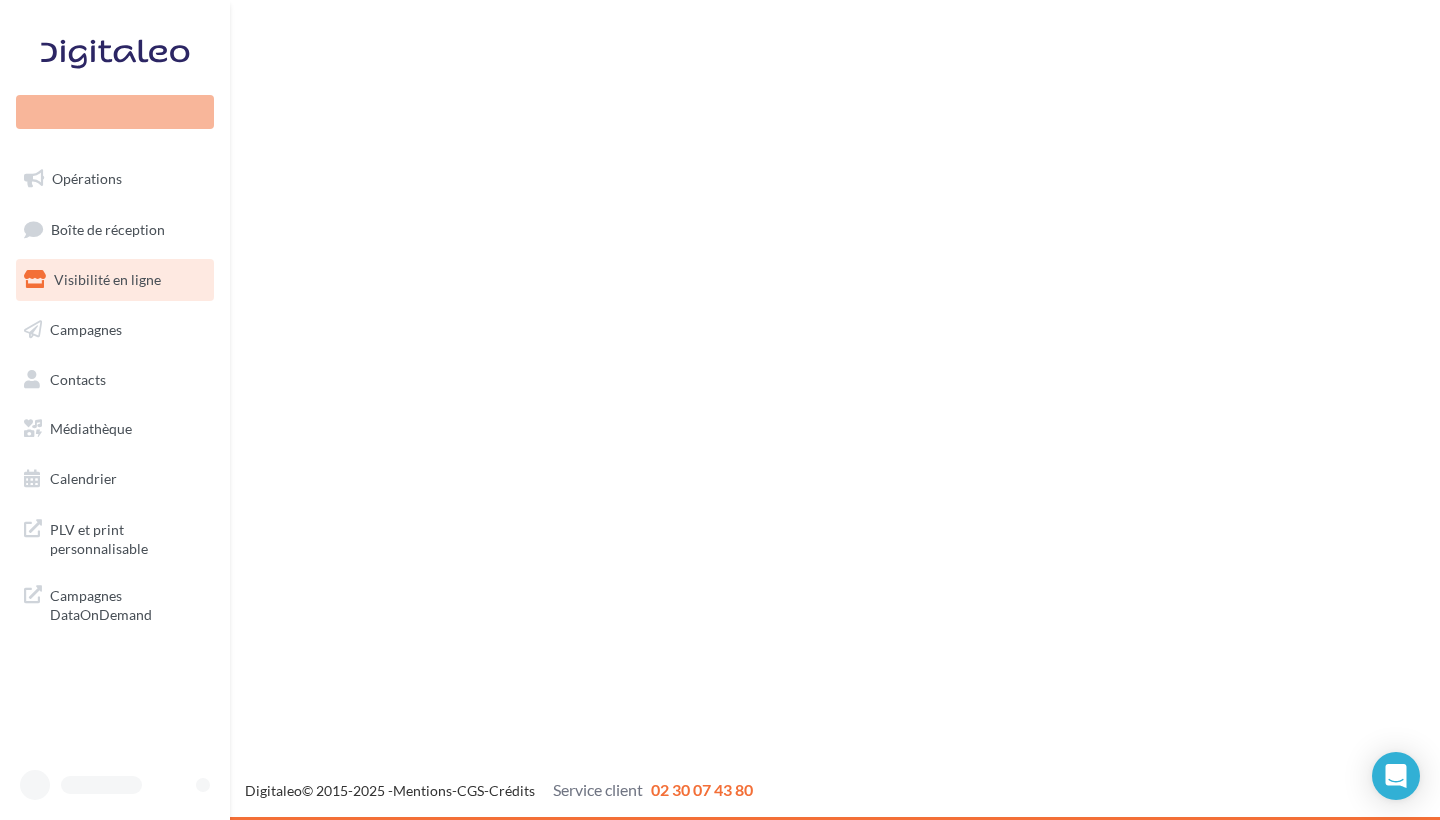 click at bounding box center (115, 793) 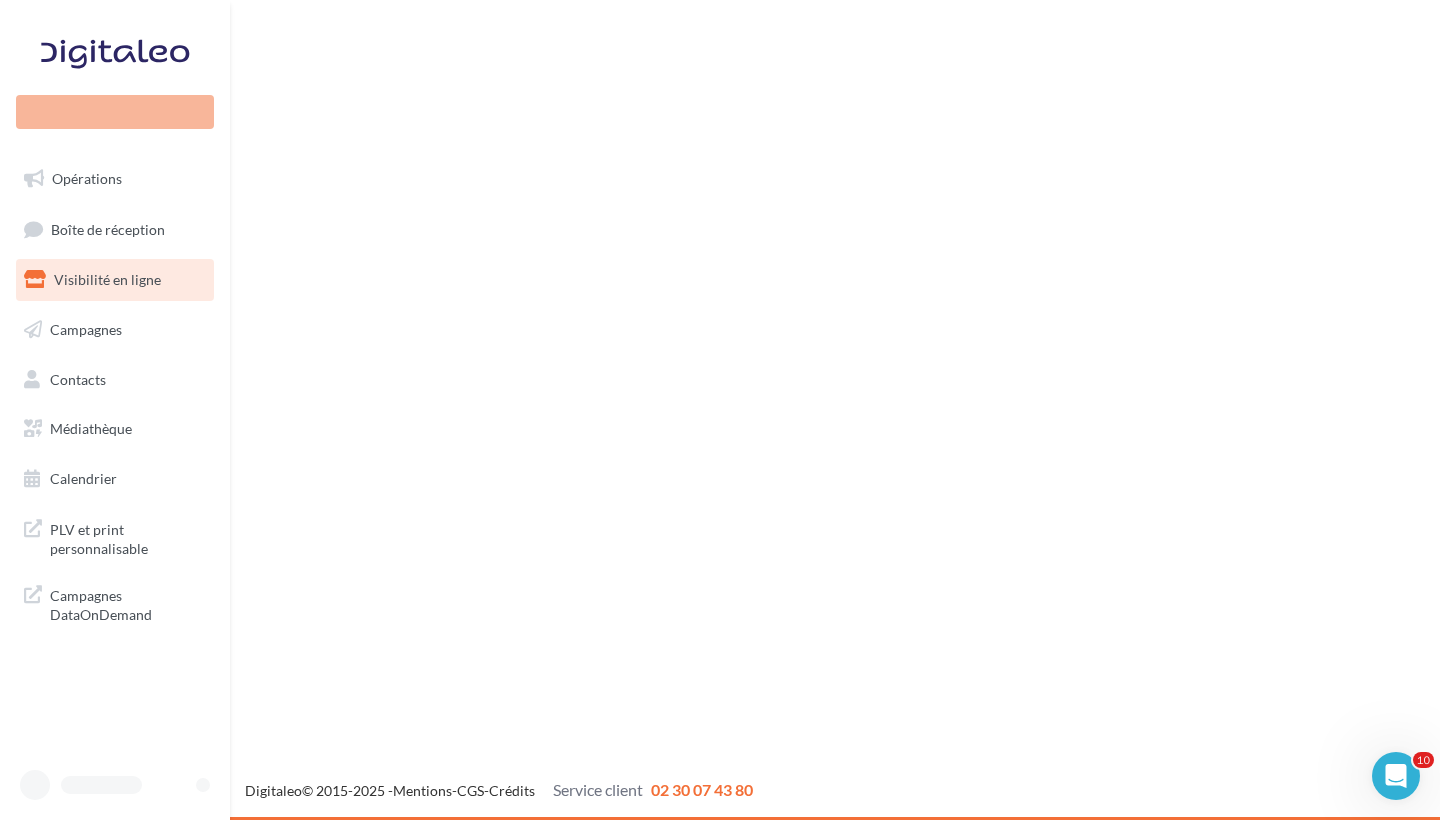 scroll, scrollTop: 0, scrollLeft: 0, axis: both 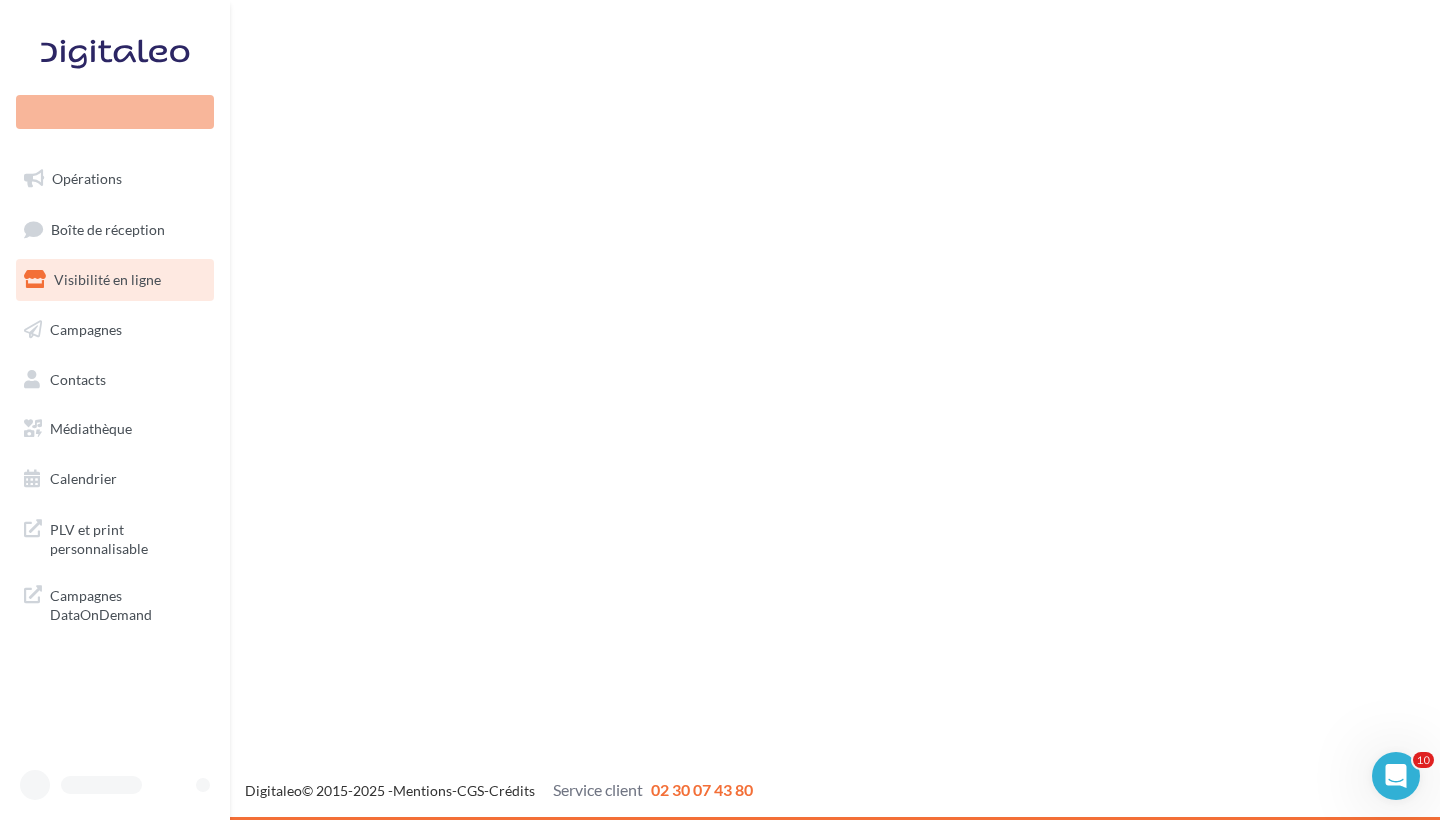 click at bounding box center [108, 785] 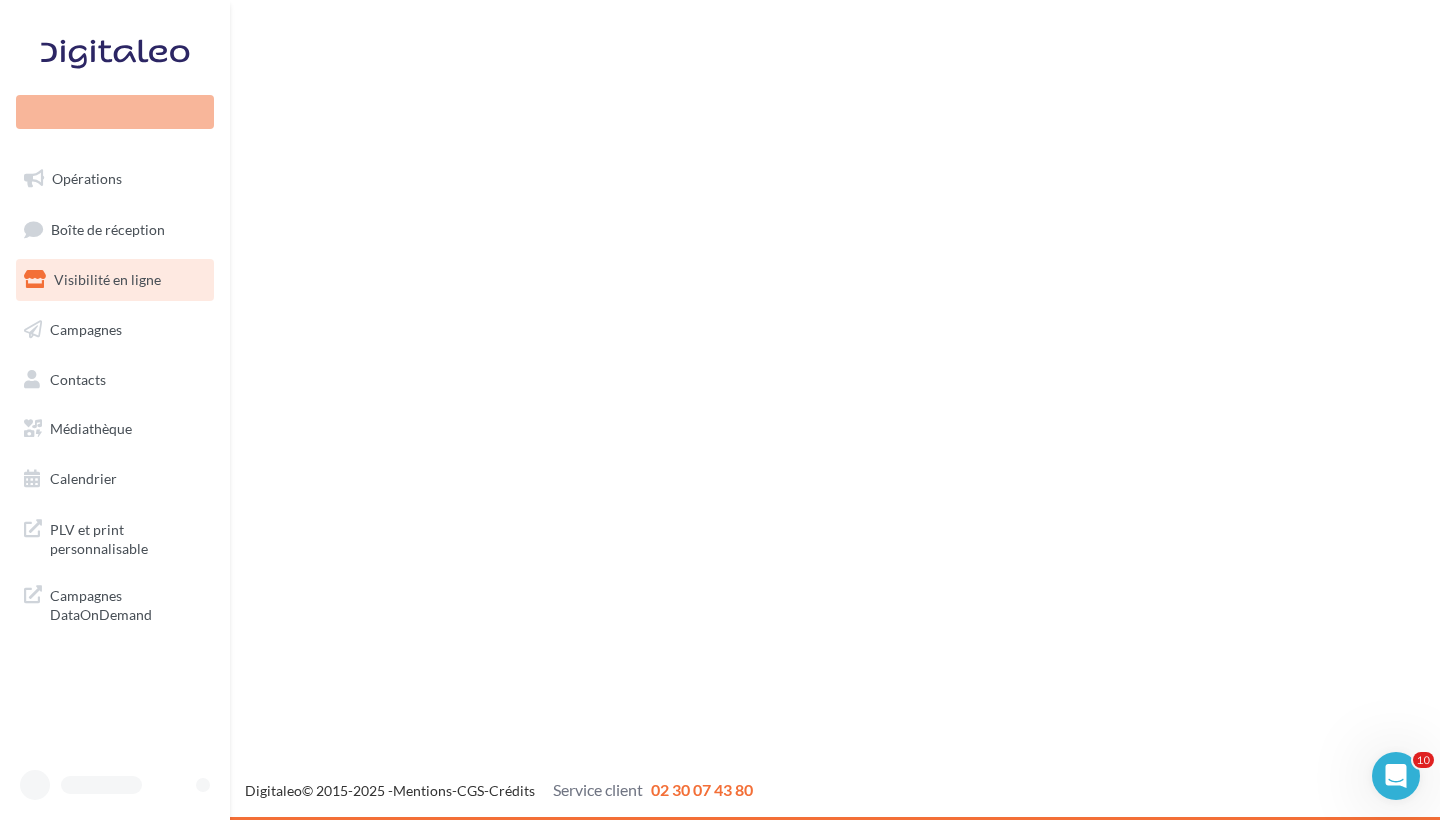 click at bounding box center [108, 785] 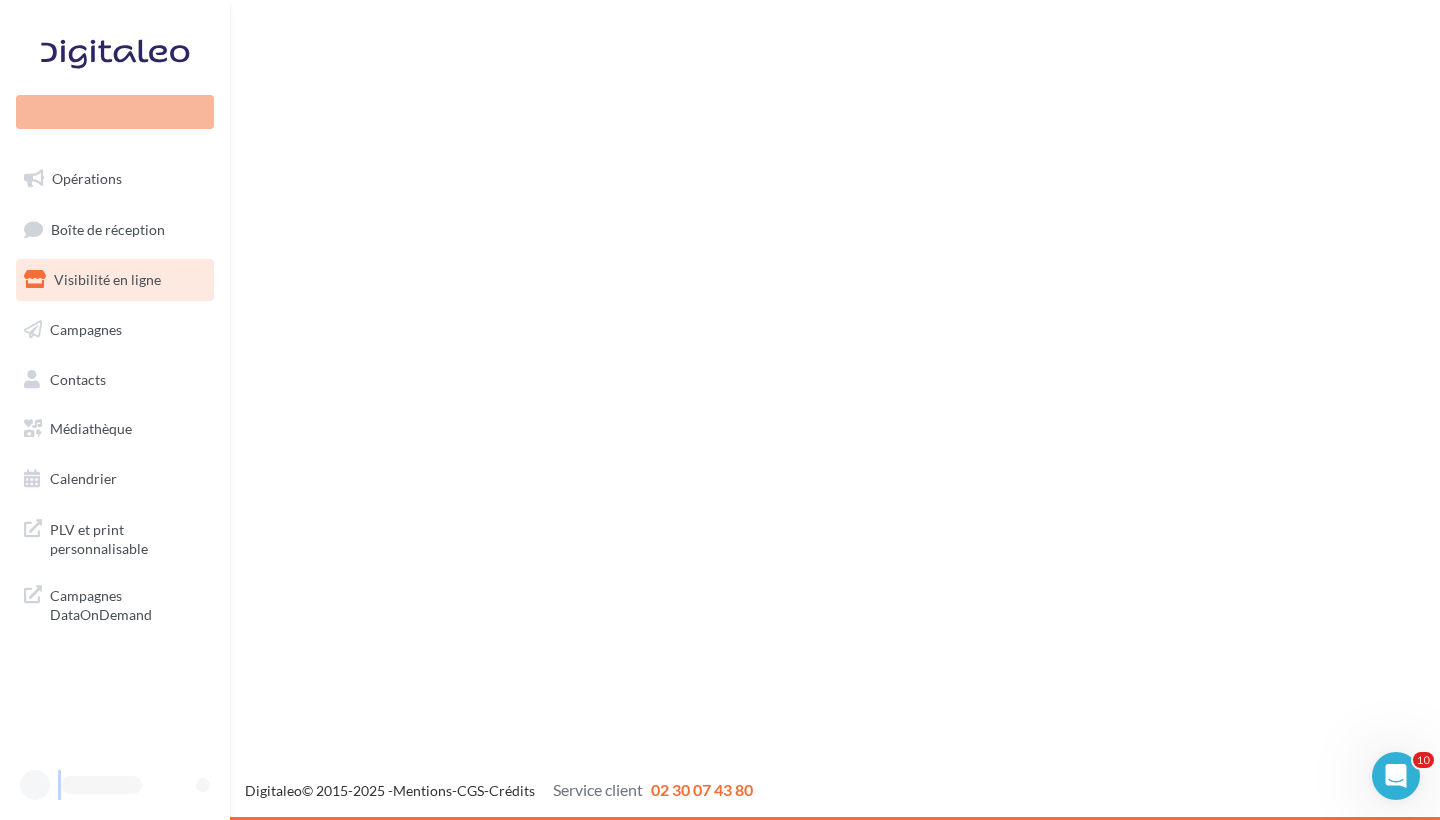 click at bounding box center [108, 785] 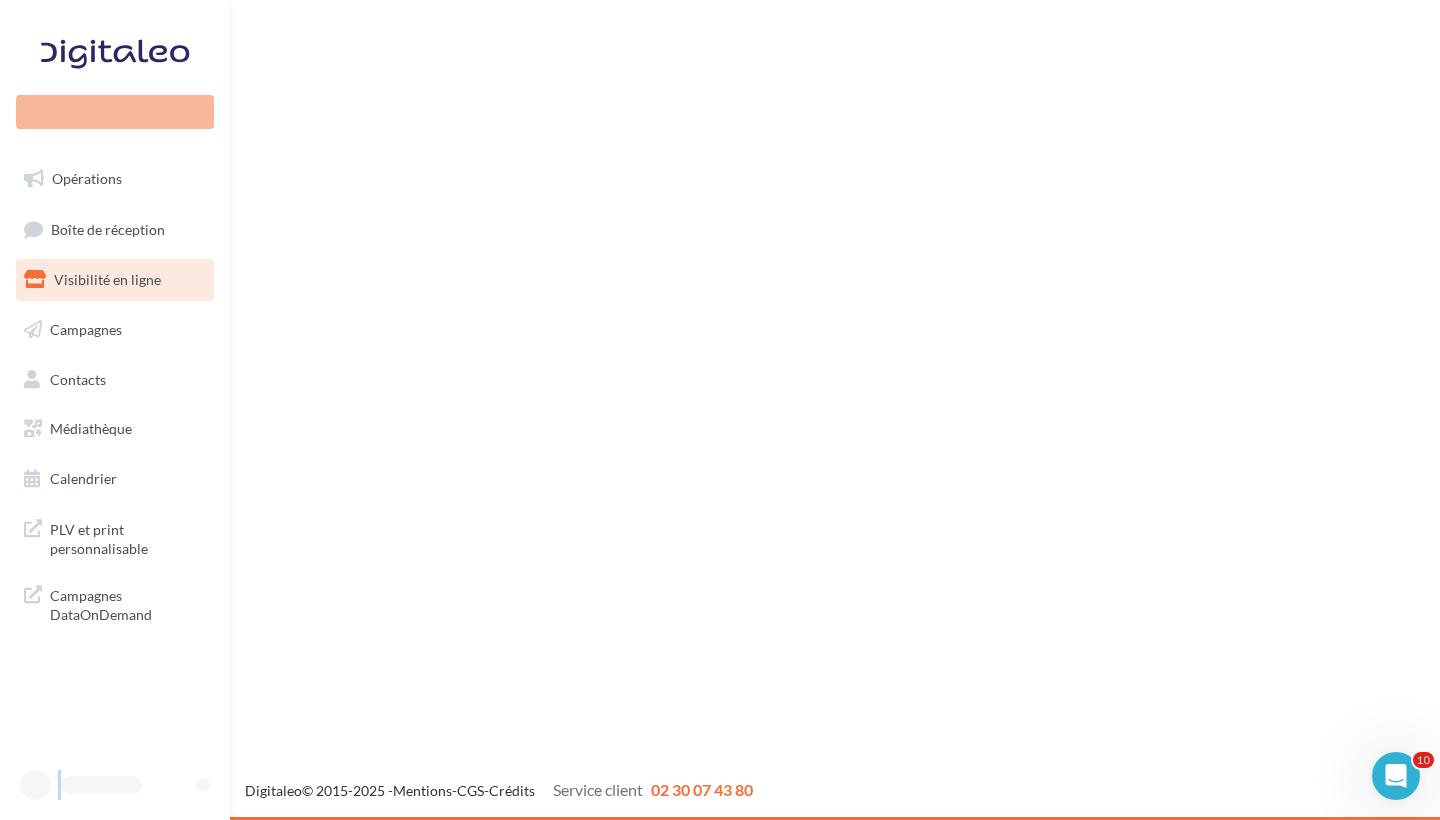 click at bounding box center (108, 785) 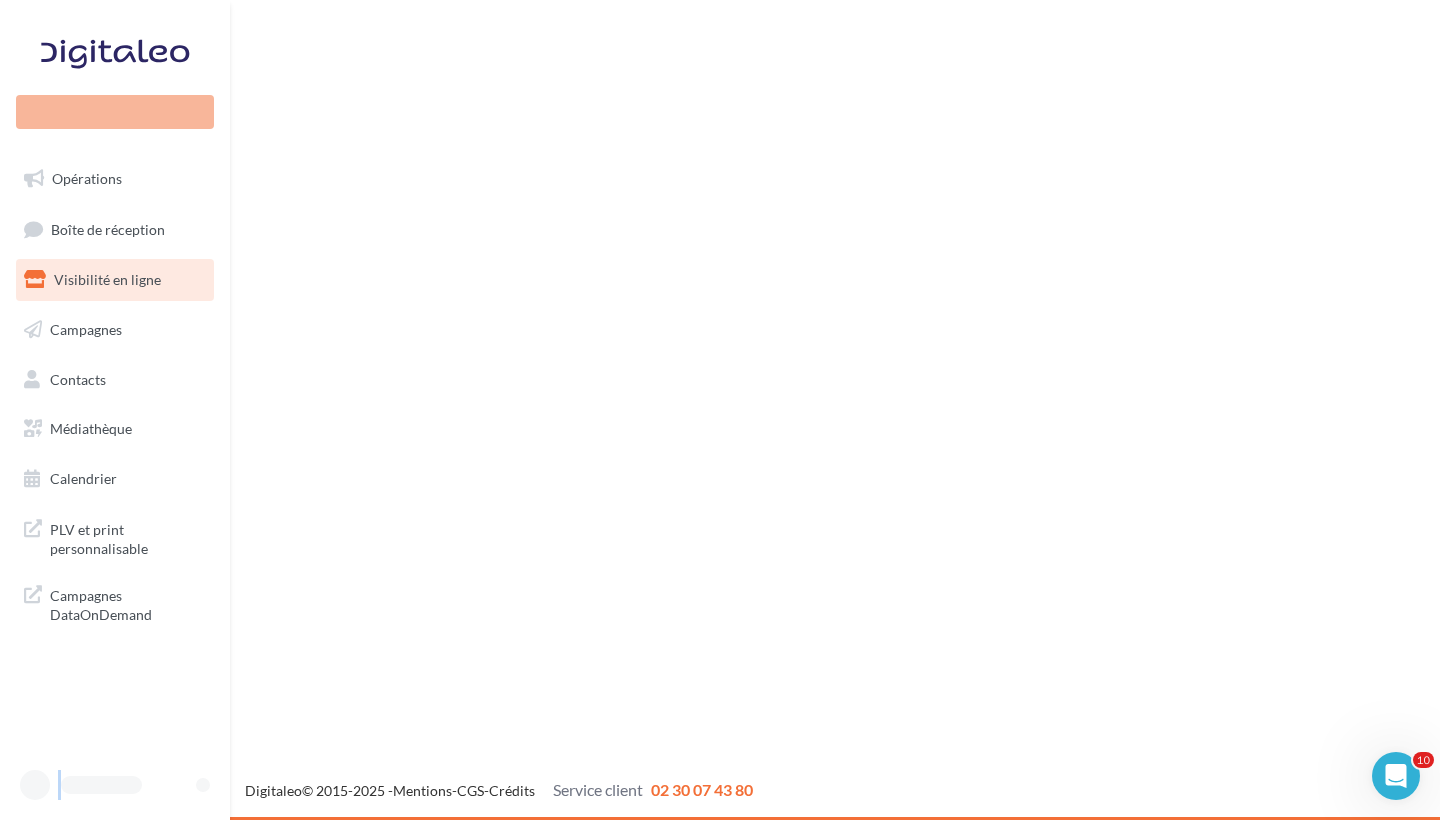 click at bounding box center [108, 785] 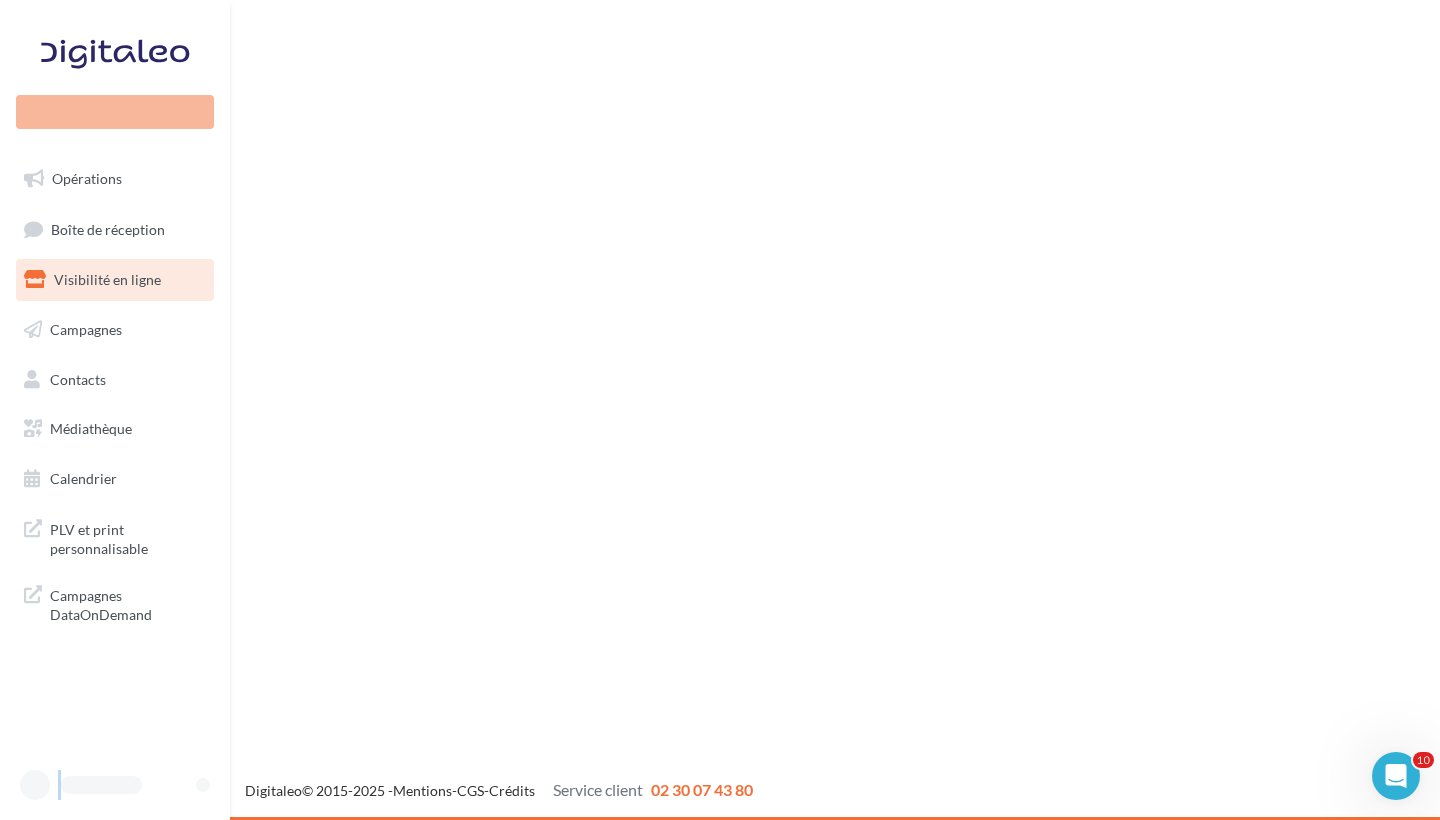 click at bounding box center (108, 785) 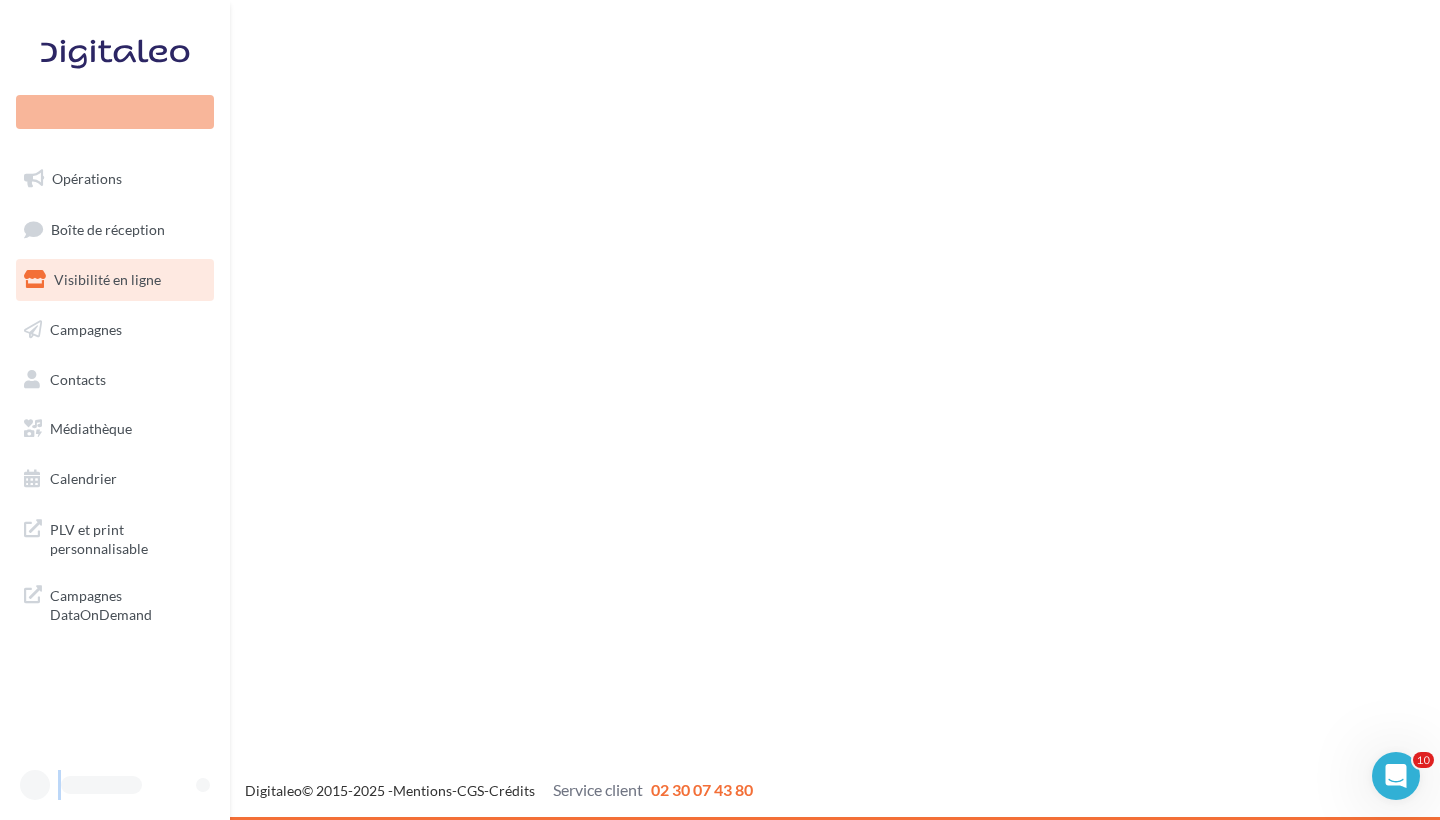 click at bounding box center (108, 785) 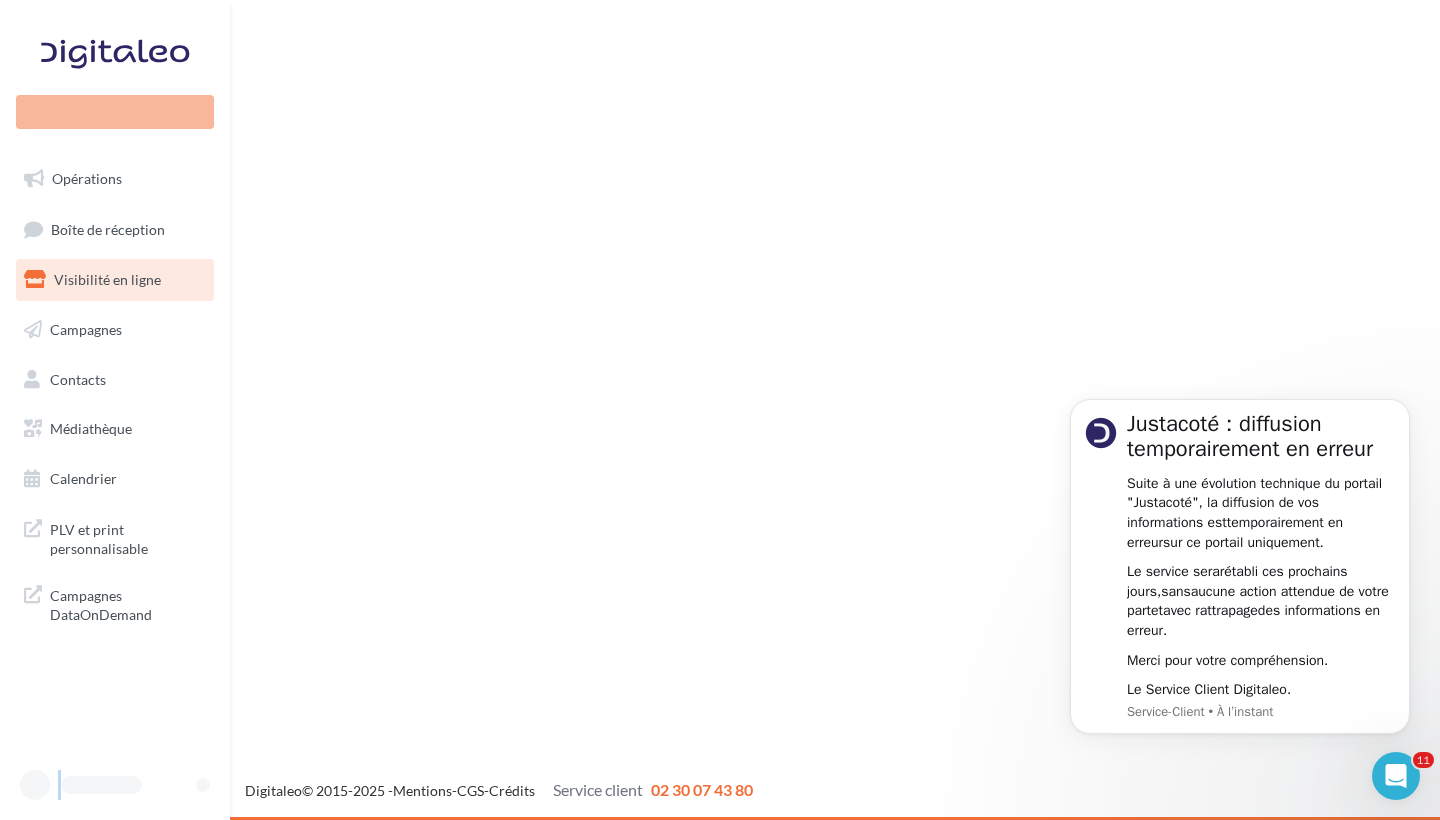 scroll, scrollTop: 0, scrollLeft: 0, axis: both 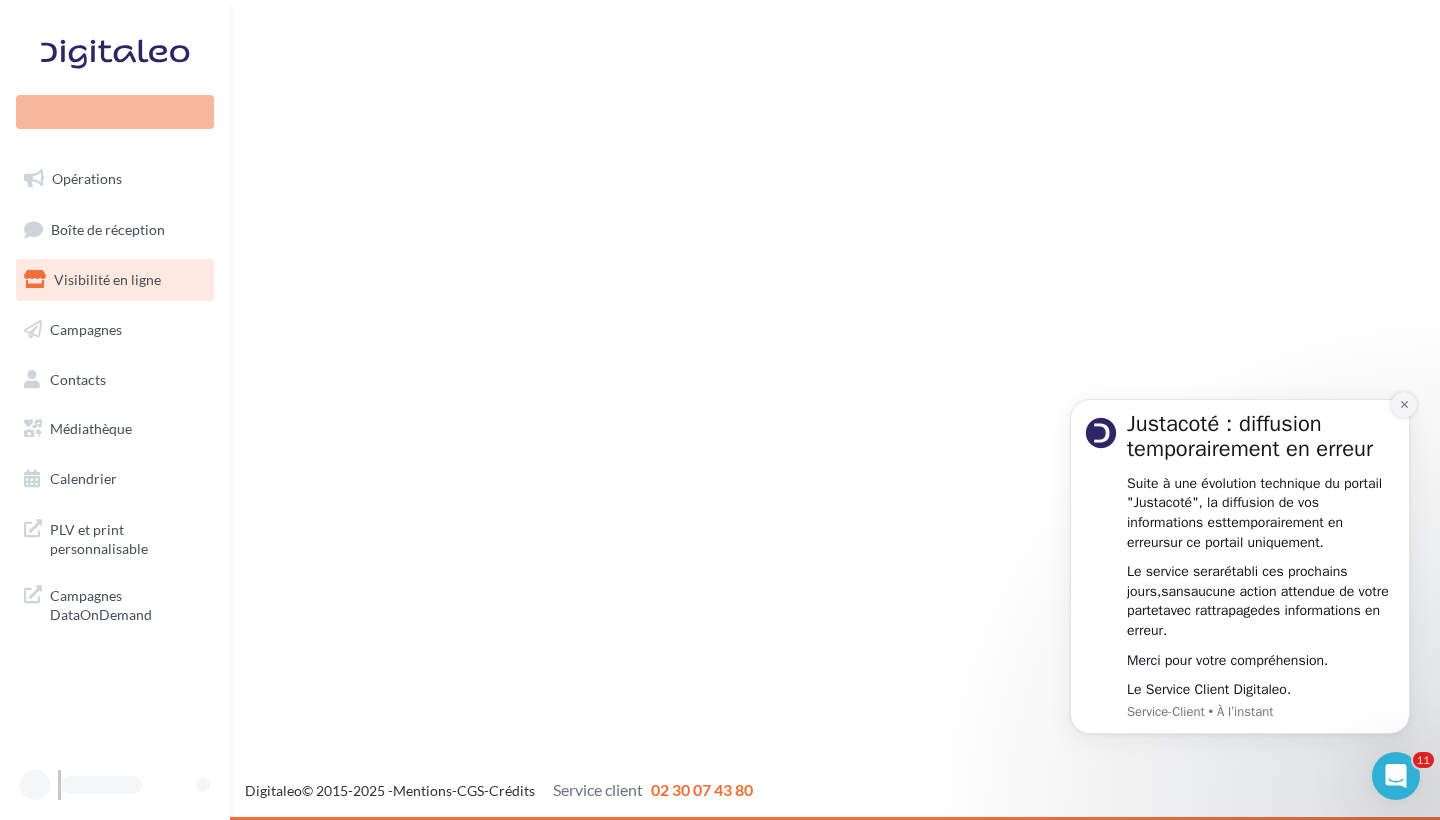 click at bounding box center (1404, 405) 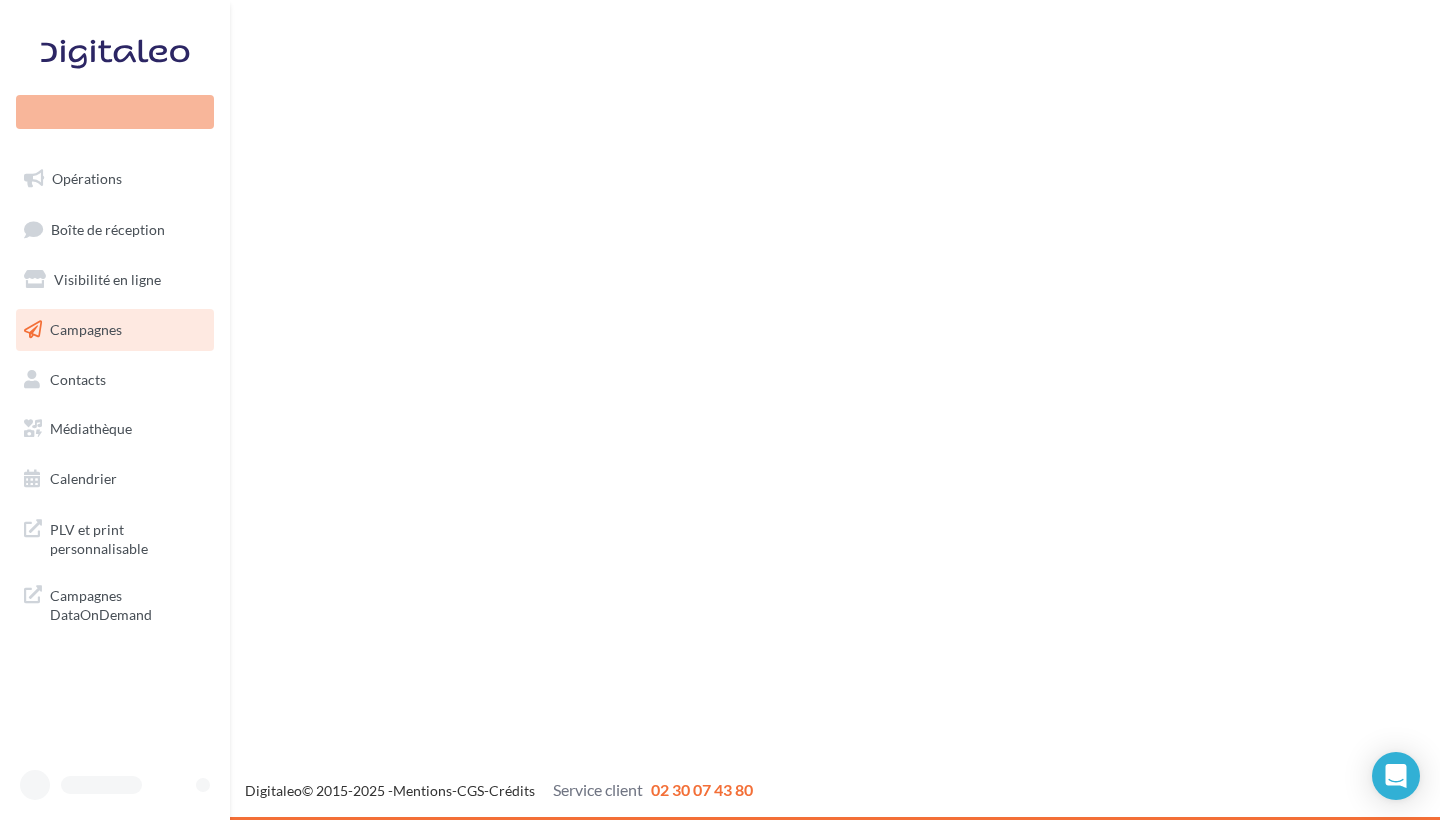 scroll, scrollTop: 0, scrollLeft: 0, axis: both 